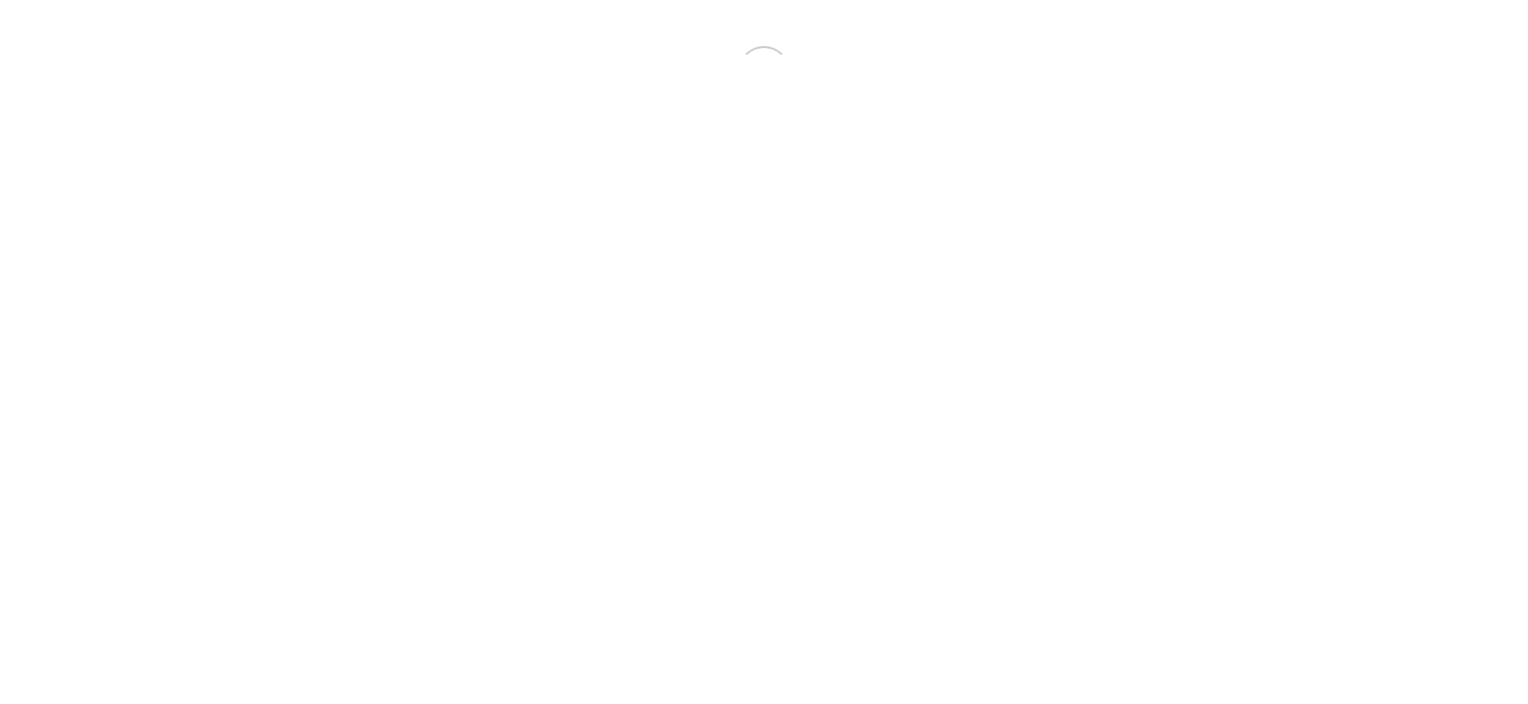 scroll, scrollTop: 0, scrollLeft: 0, axis: both 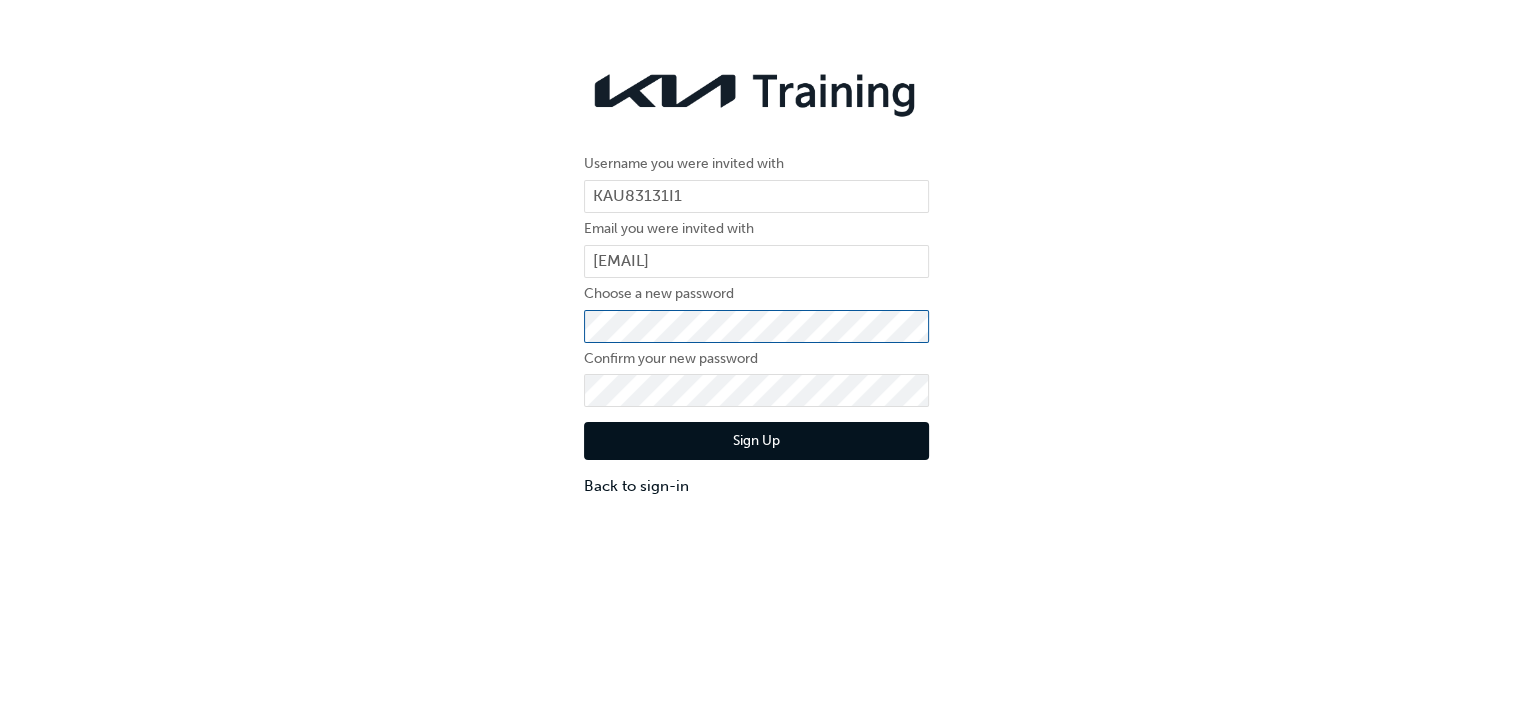 click on "Username you were invited with KAU83131I1 Email you were invited with [EMAIL] Choose a new password Confirm your new password Sign Up Back to sign-in" at bounding box center (756, 278) 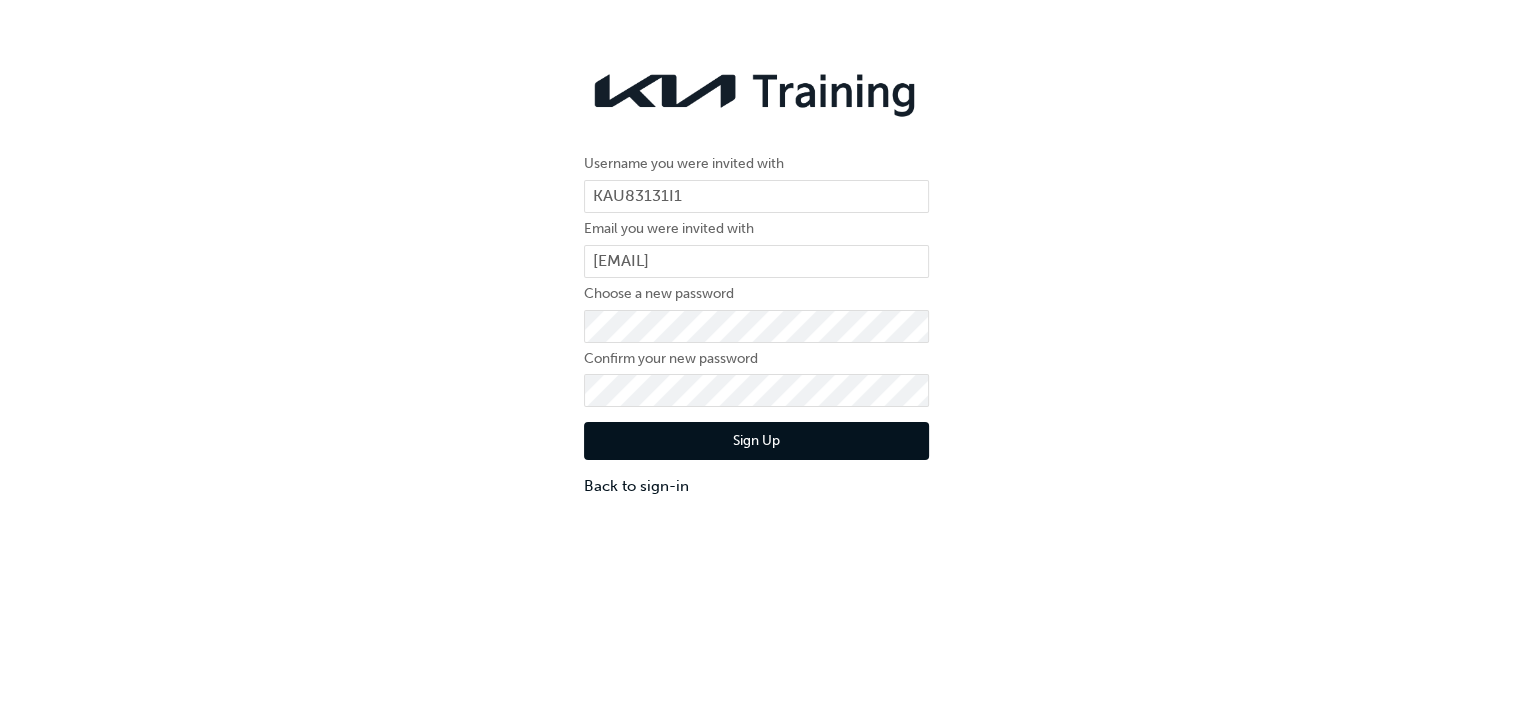 click on "Sign Up" at bounding box center [756, 441] 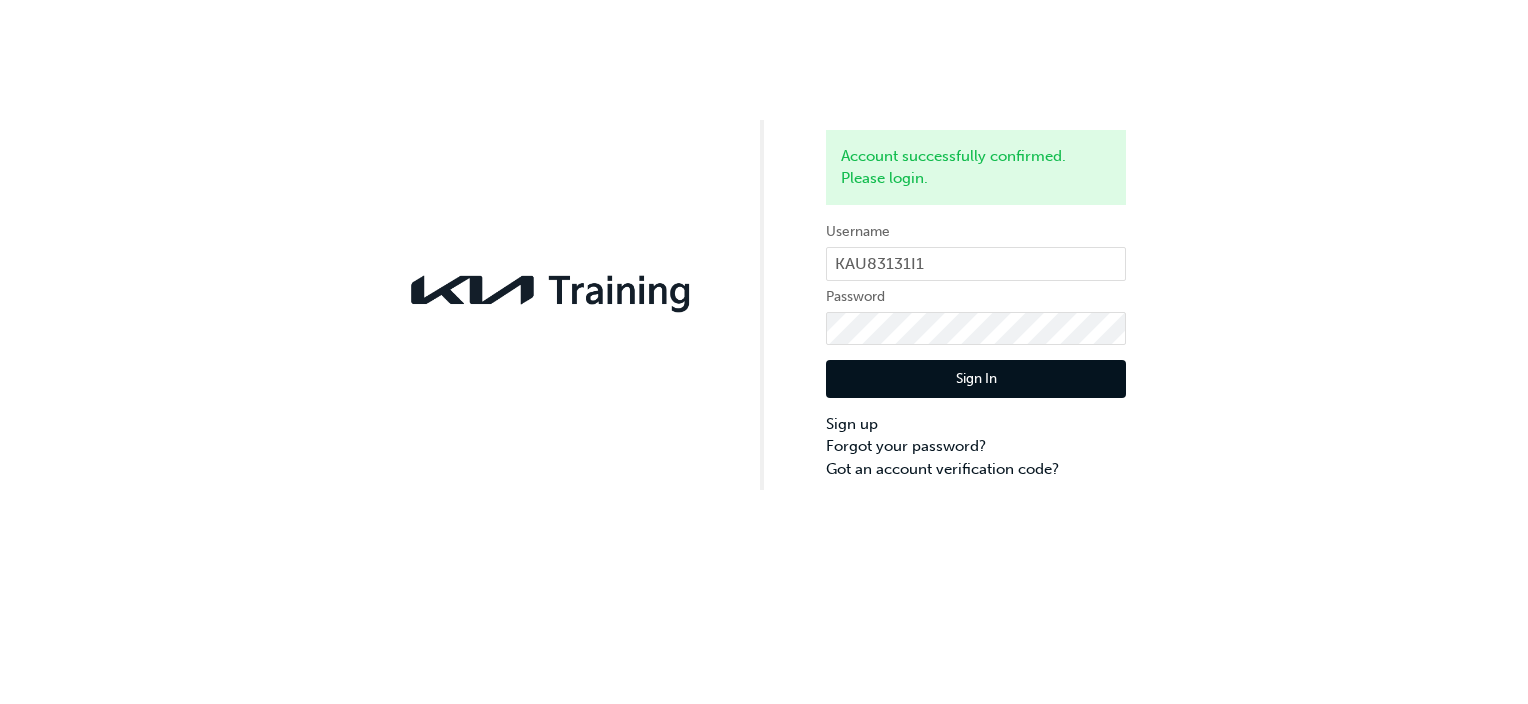 click on "Sign In" at bounding box center [976, 379] 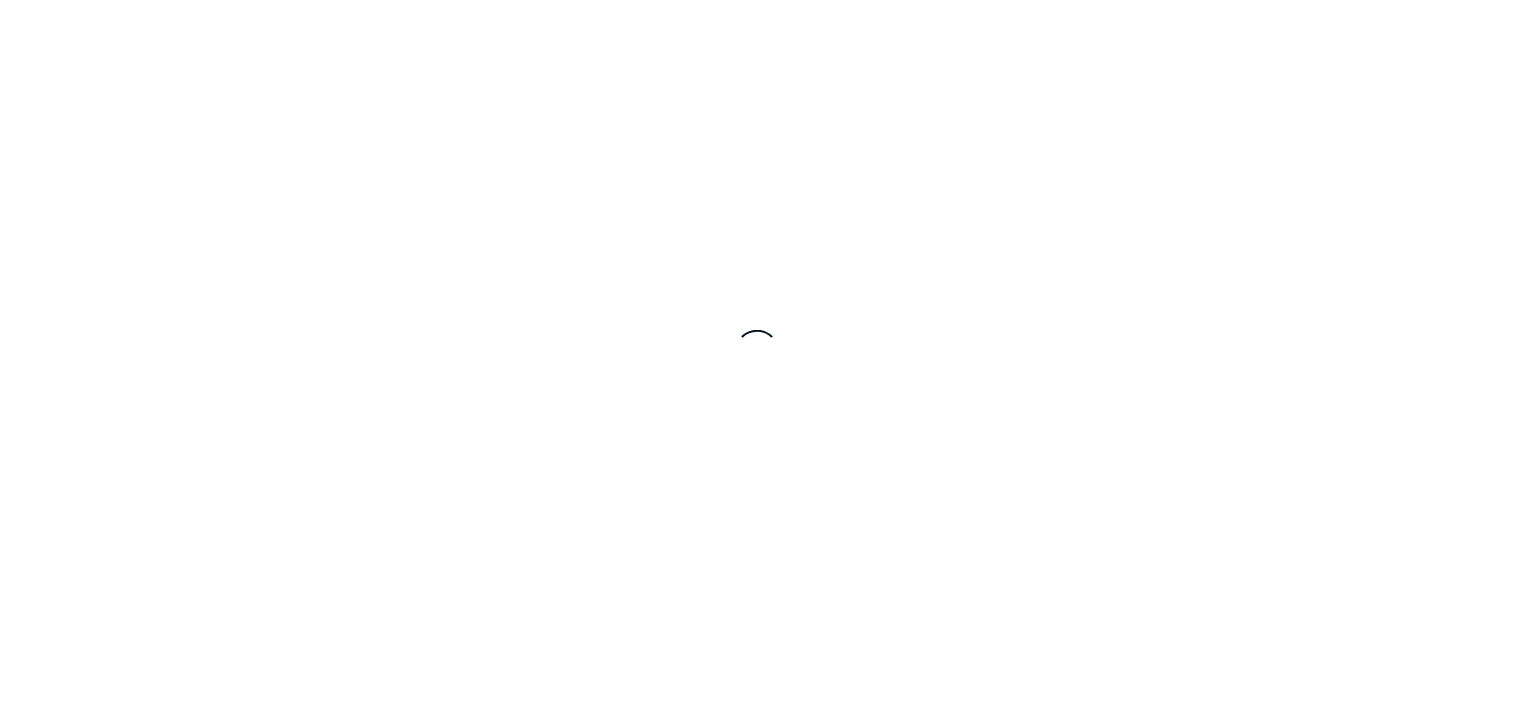 scroll, scrollTop: 0, scrollLeft: 0, axis: both 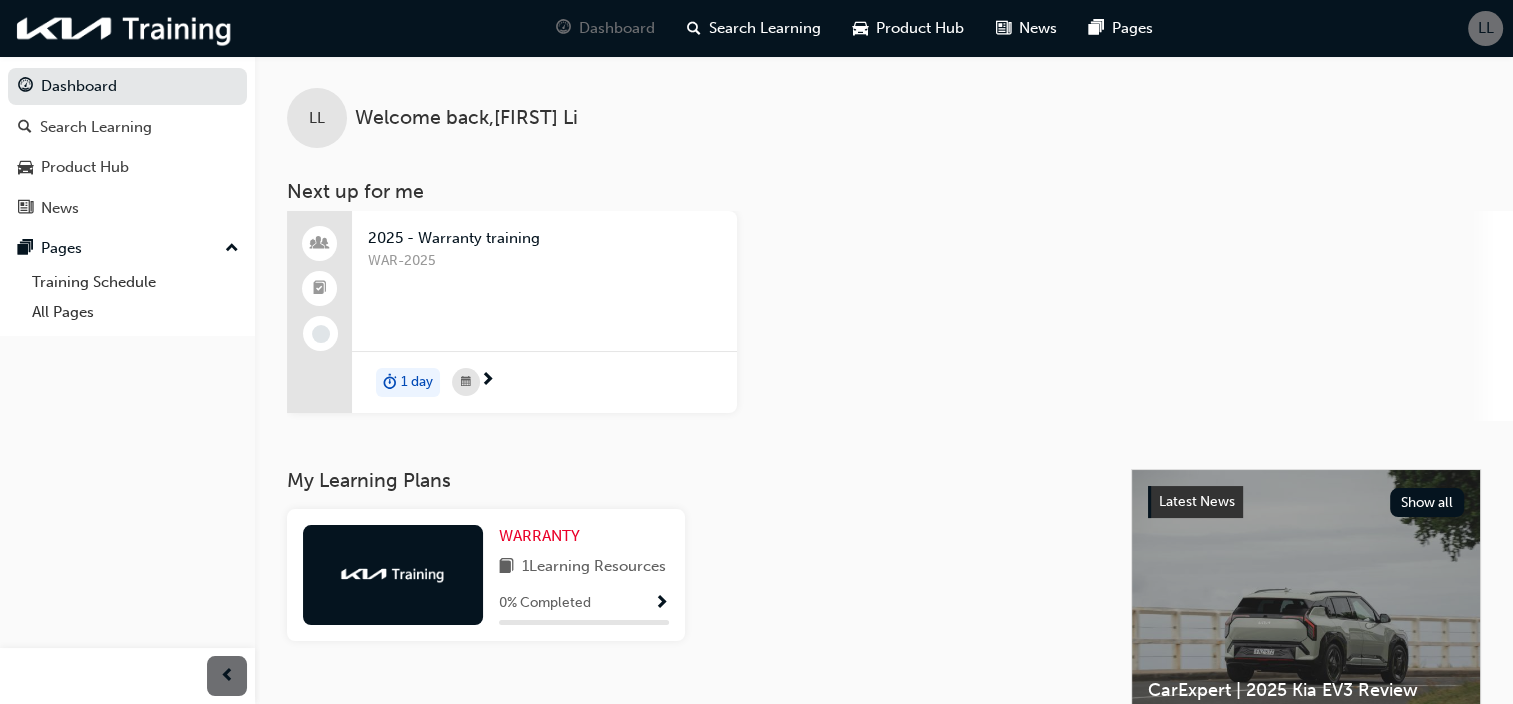 click on "2025 - Warranty training WAR-2025 1 day" at bounding box center [900, 316] 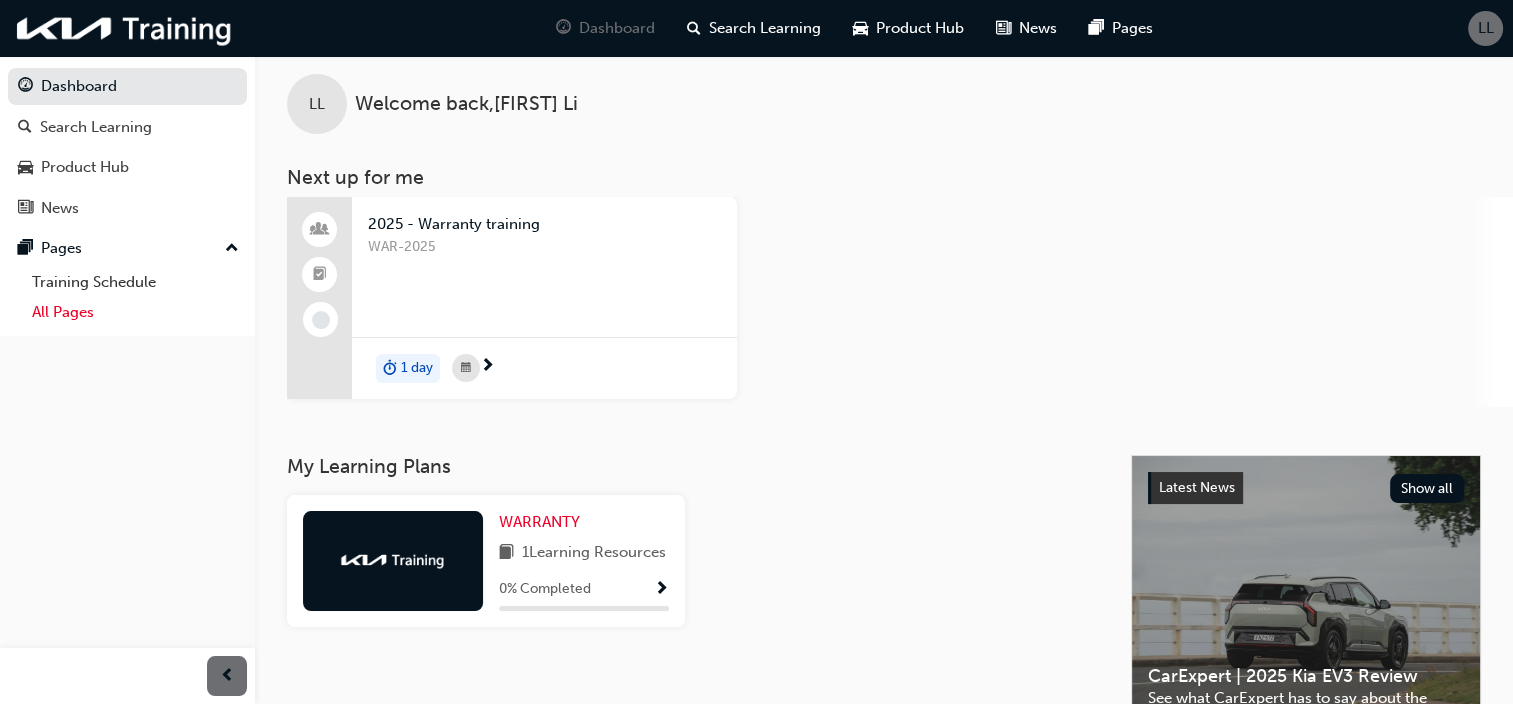 scroll, scrollTop: 0, scrollLeft: 0, axis: both 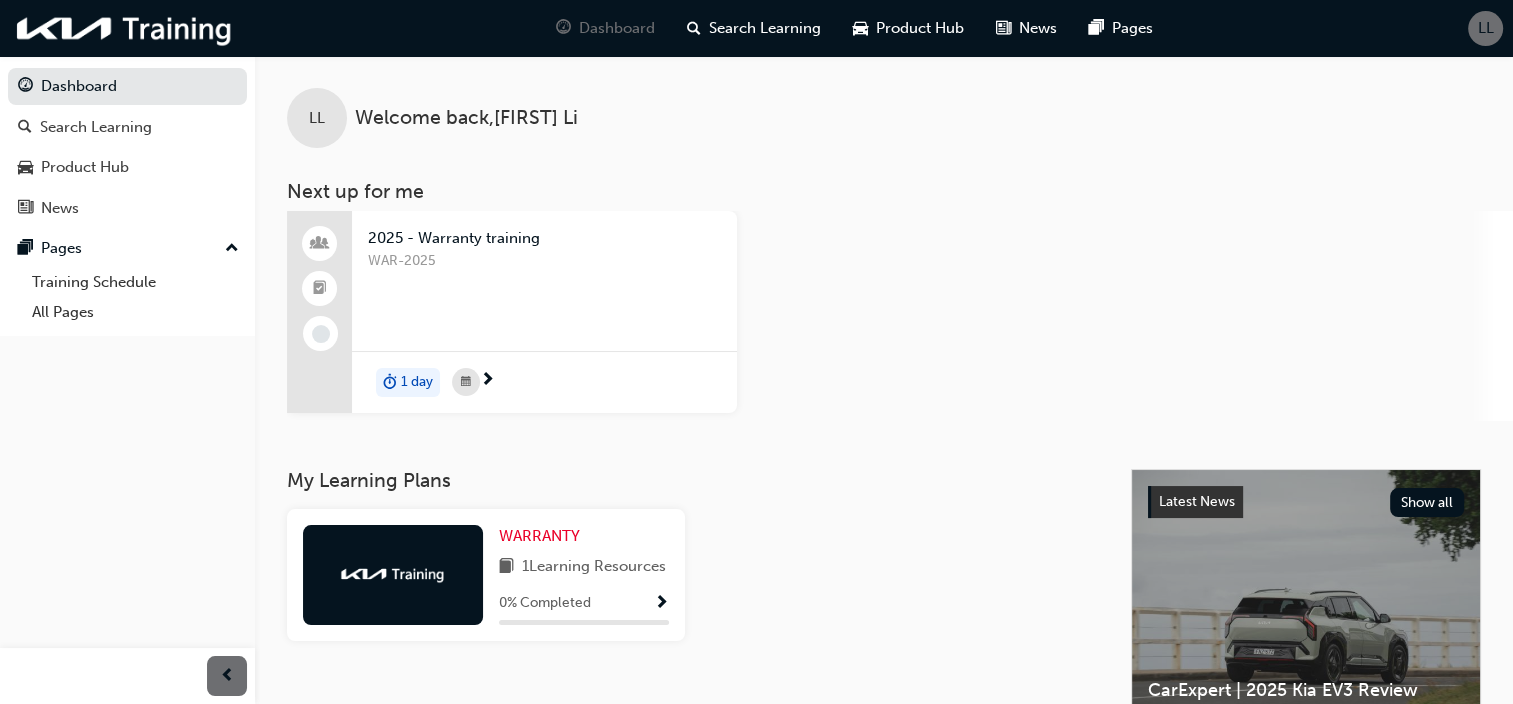 click at bounding box center [393, 575] 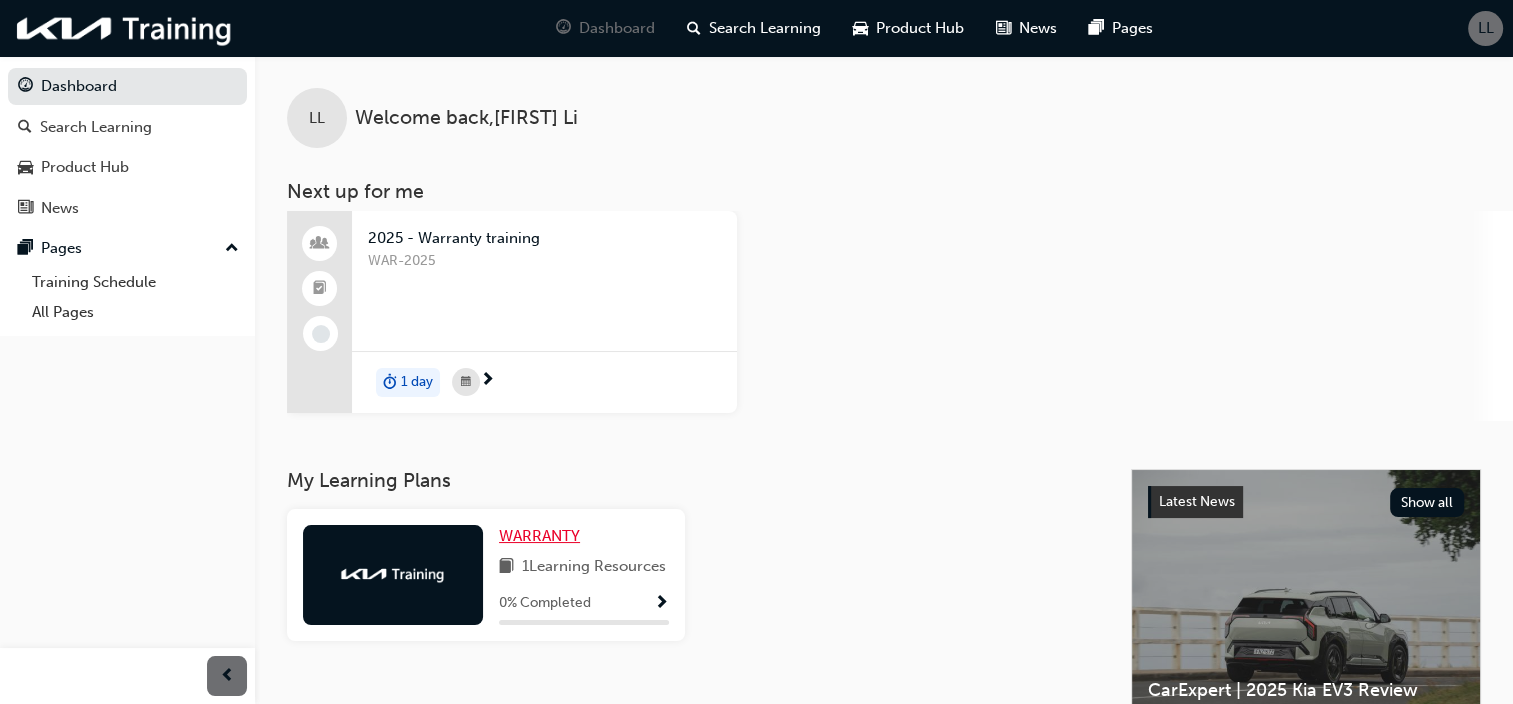 click on "WARRANTY" at bounding box center [539, 536] 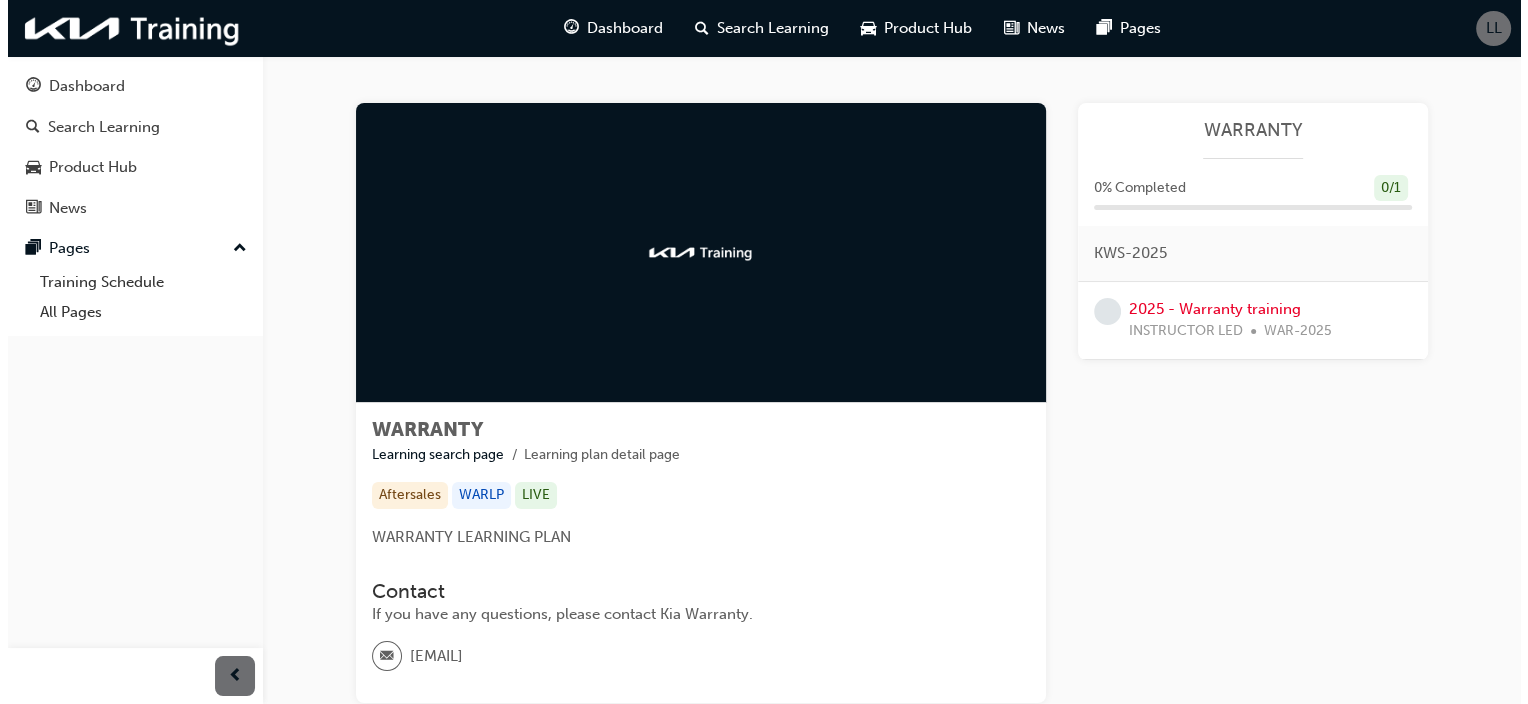 scroll, scrollTop: 0, scrollLeft: 0, axis: both 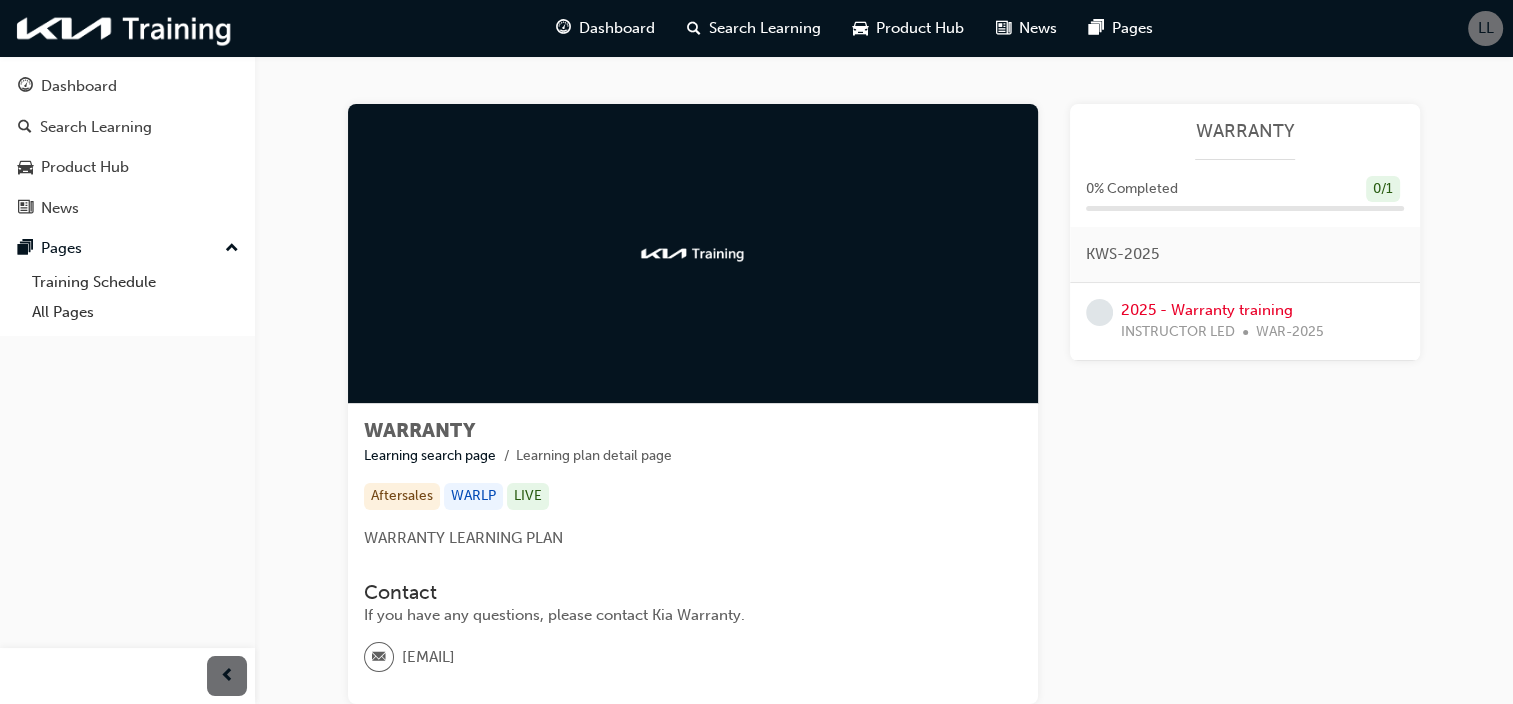 click at bounding box center [693, 254] 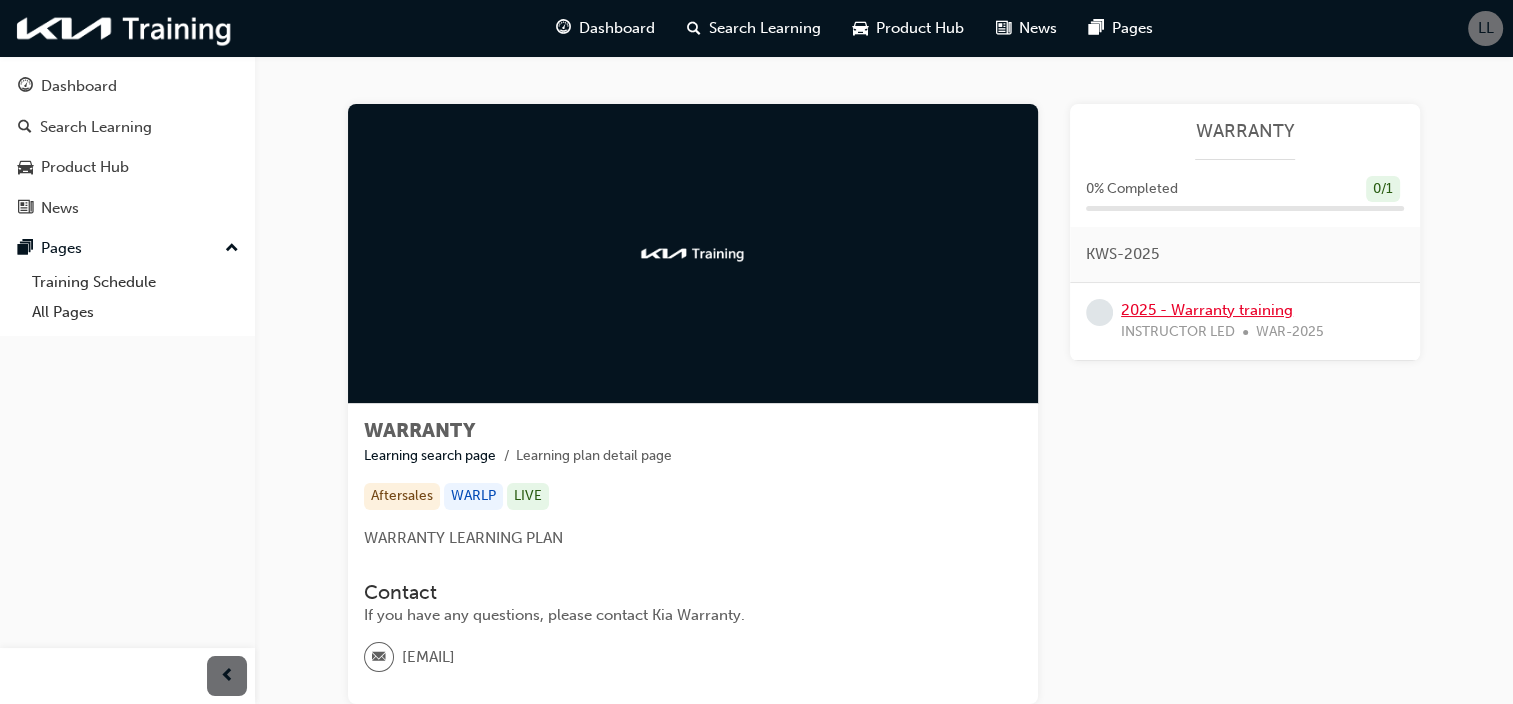 click on "2025 - Warranty training" at bounding box center (1207, 310) 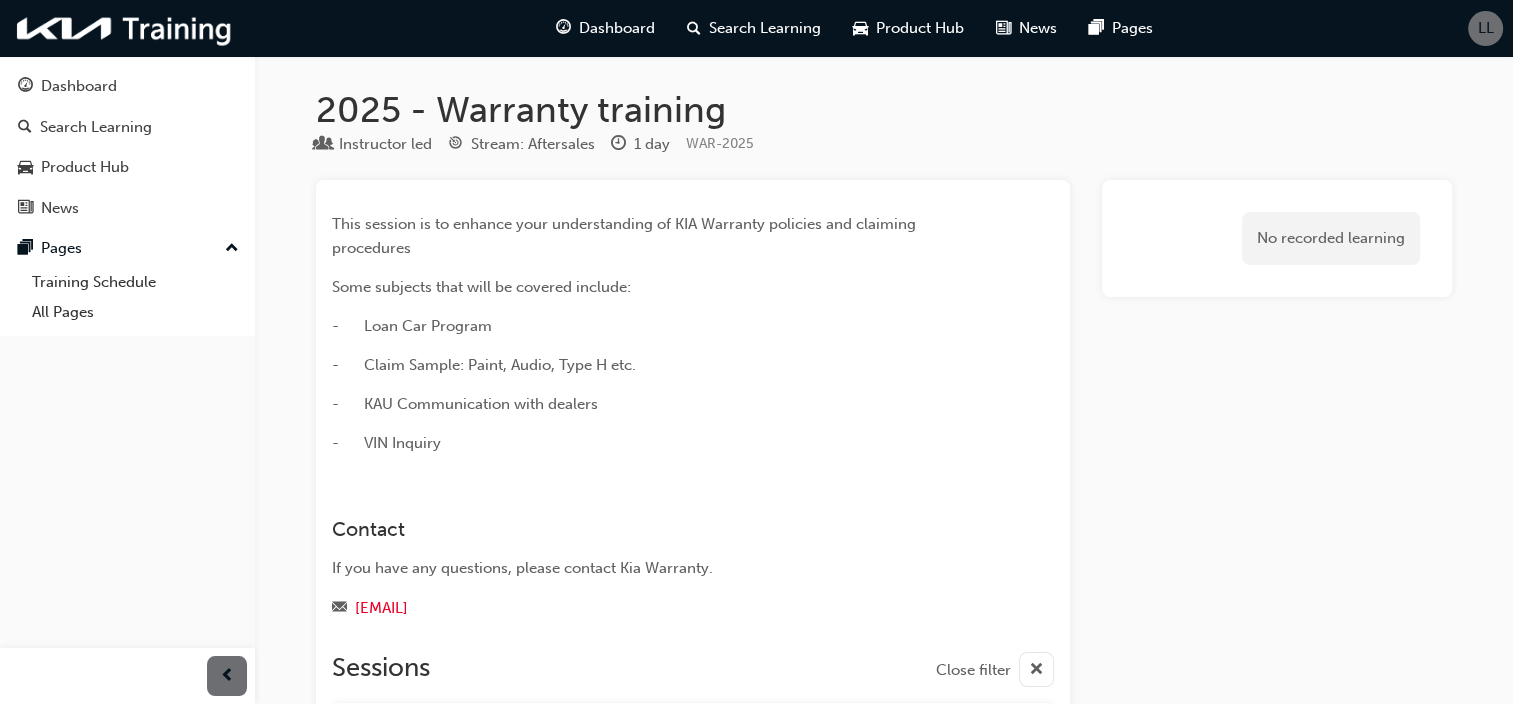 scroll, scrollTop: 0, scrollLeft: 0, axis: both 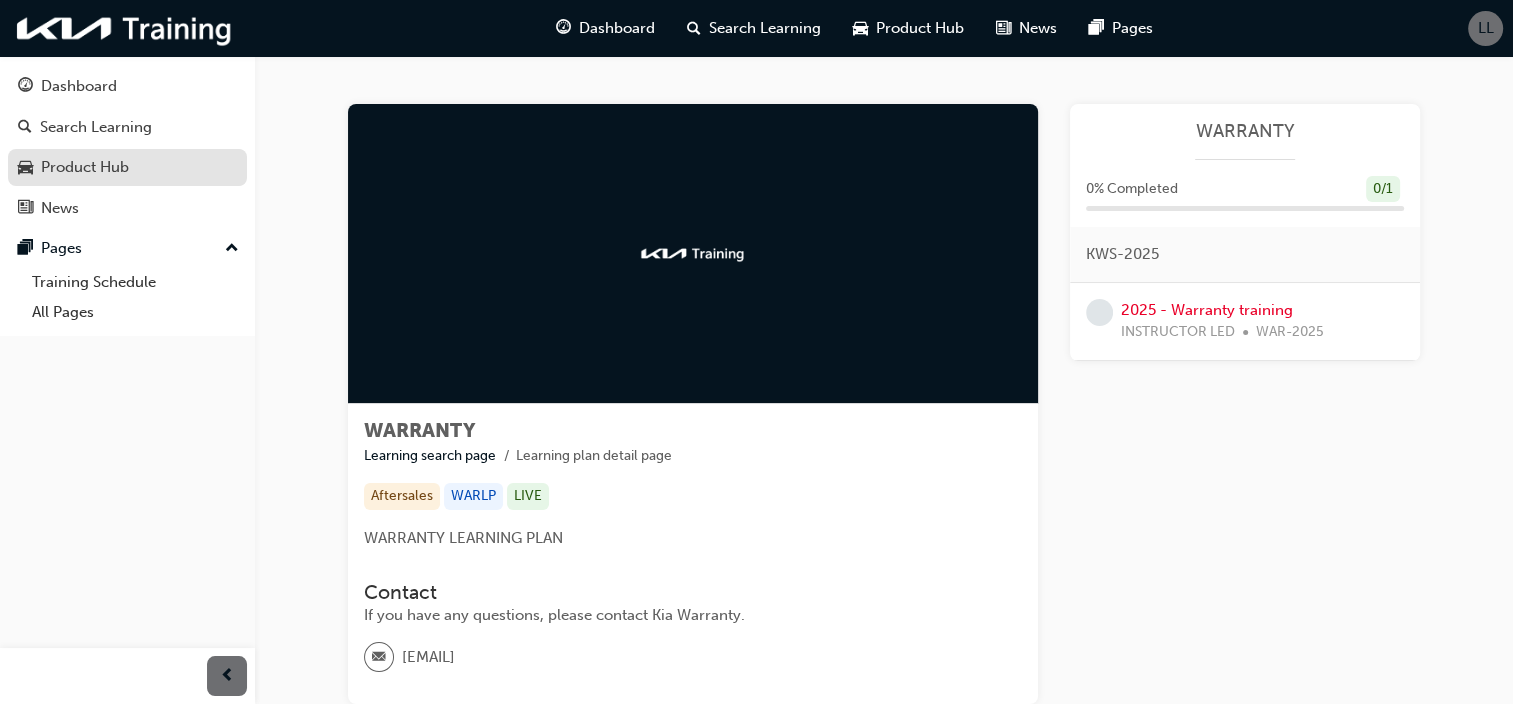 click on "Product Hub" at bounding box center [85, 167] 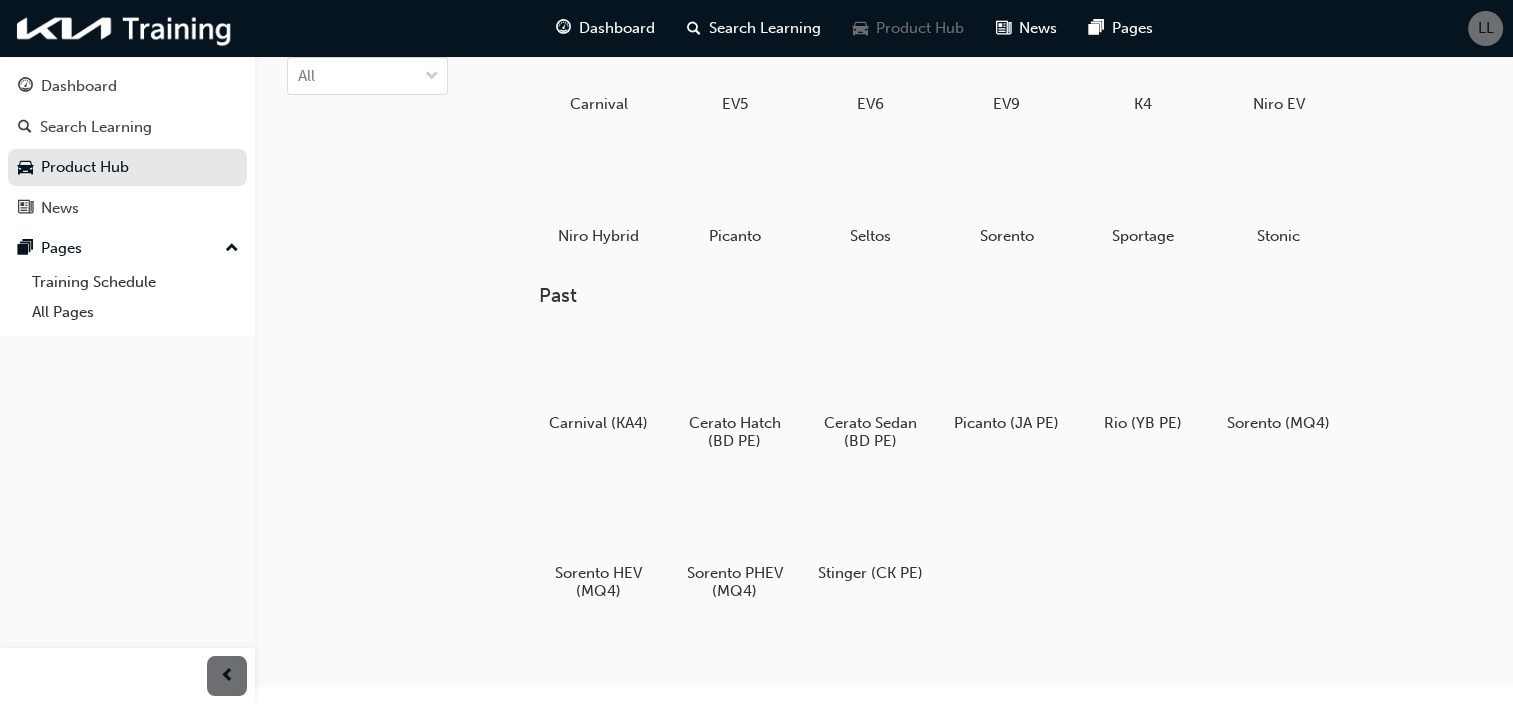 scroll, scrollTop: 0, scrollLeft: 0, axis: both 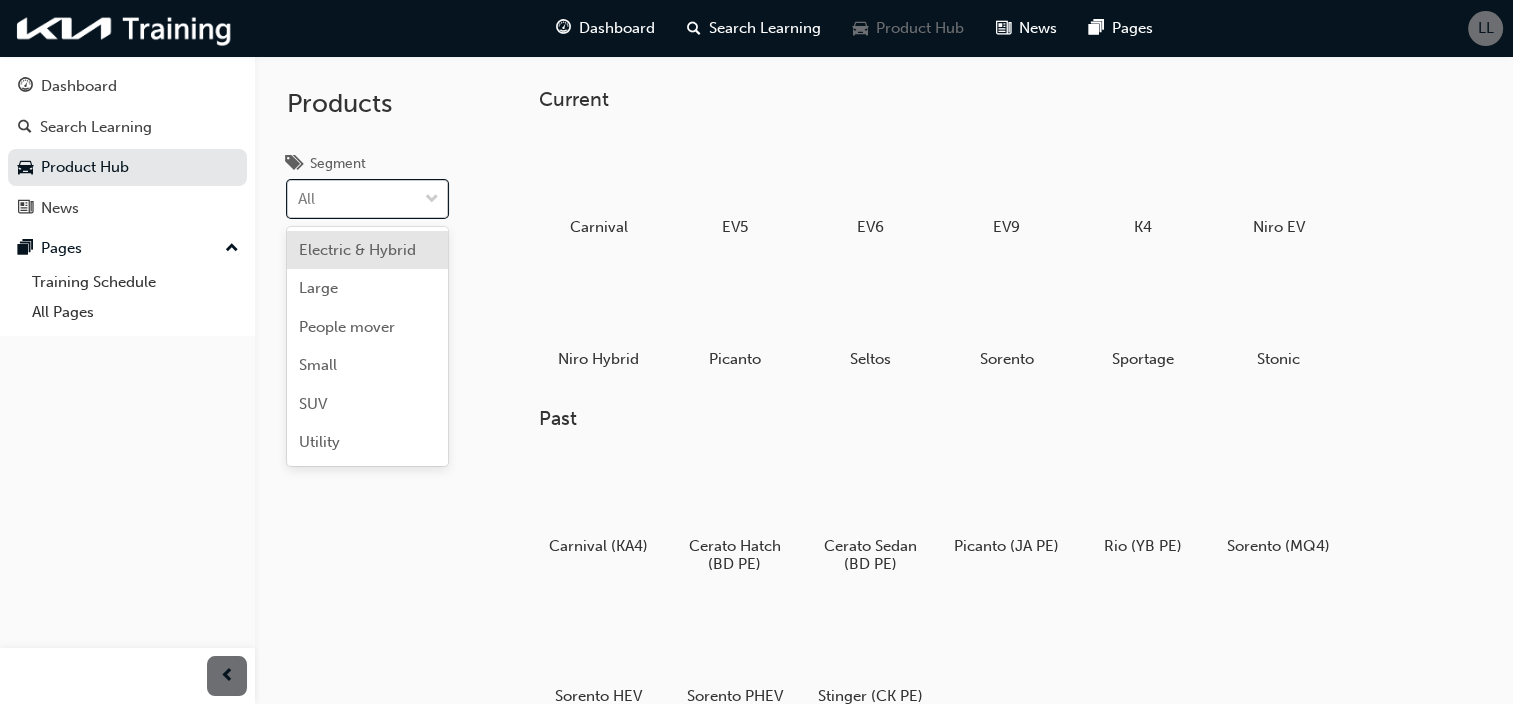 click on "All" at bounding box center [352, 199] 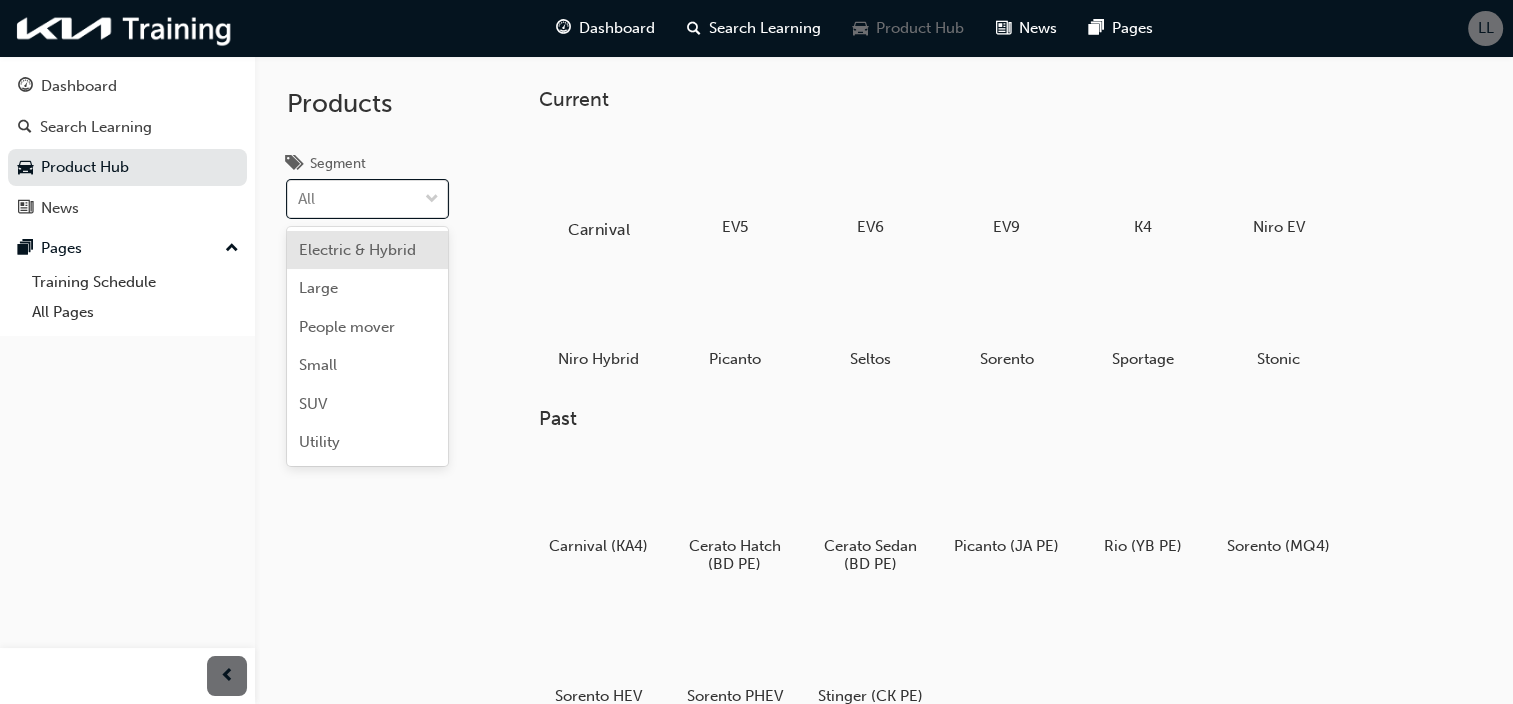click at bounding box center (598, 172) 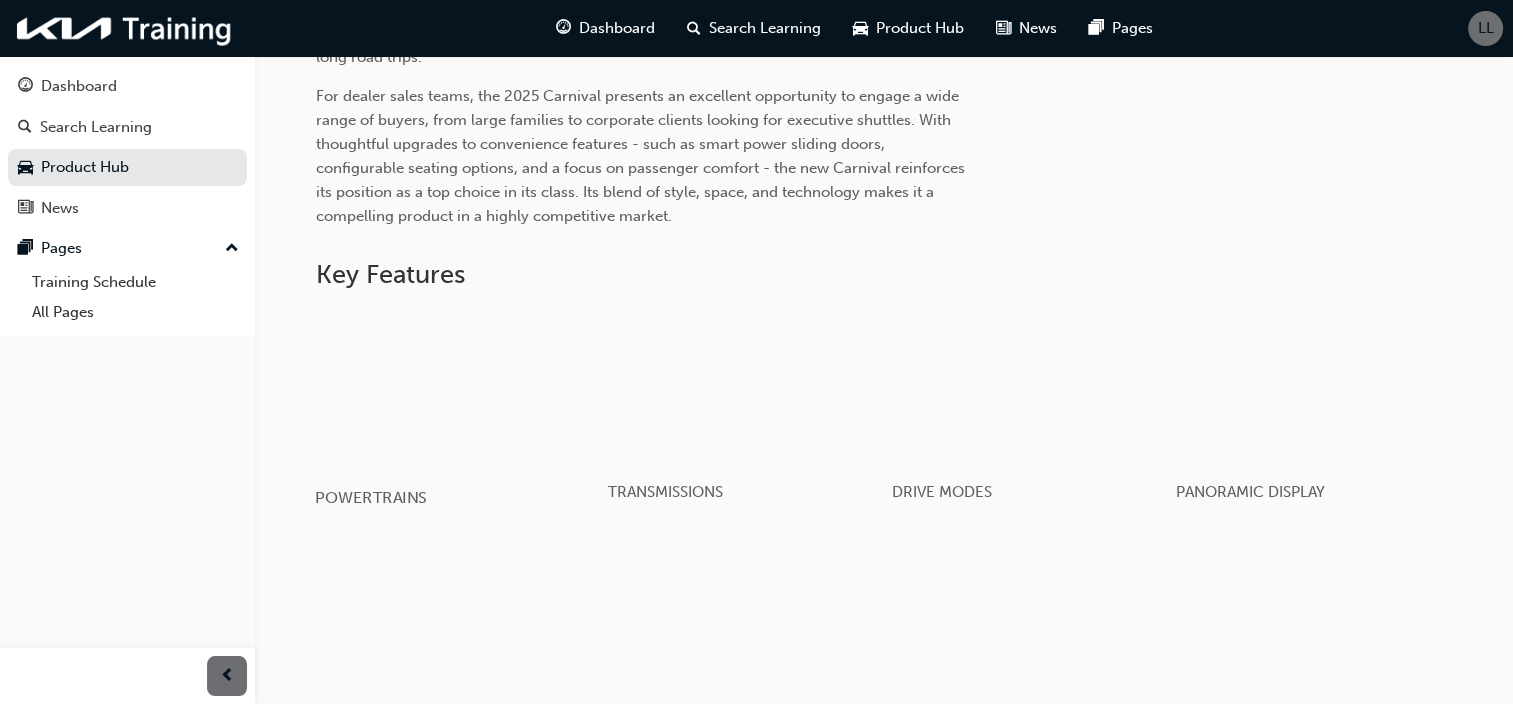scroll, scrollTop: 1100, scrollLeft: 0, axis: vertical 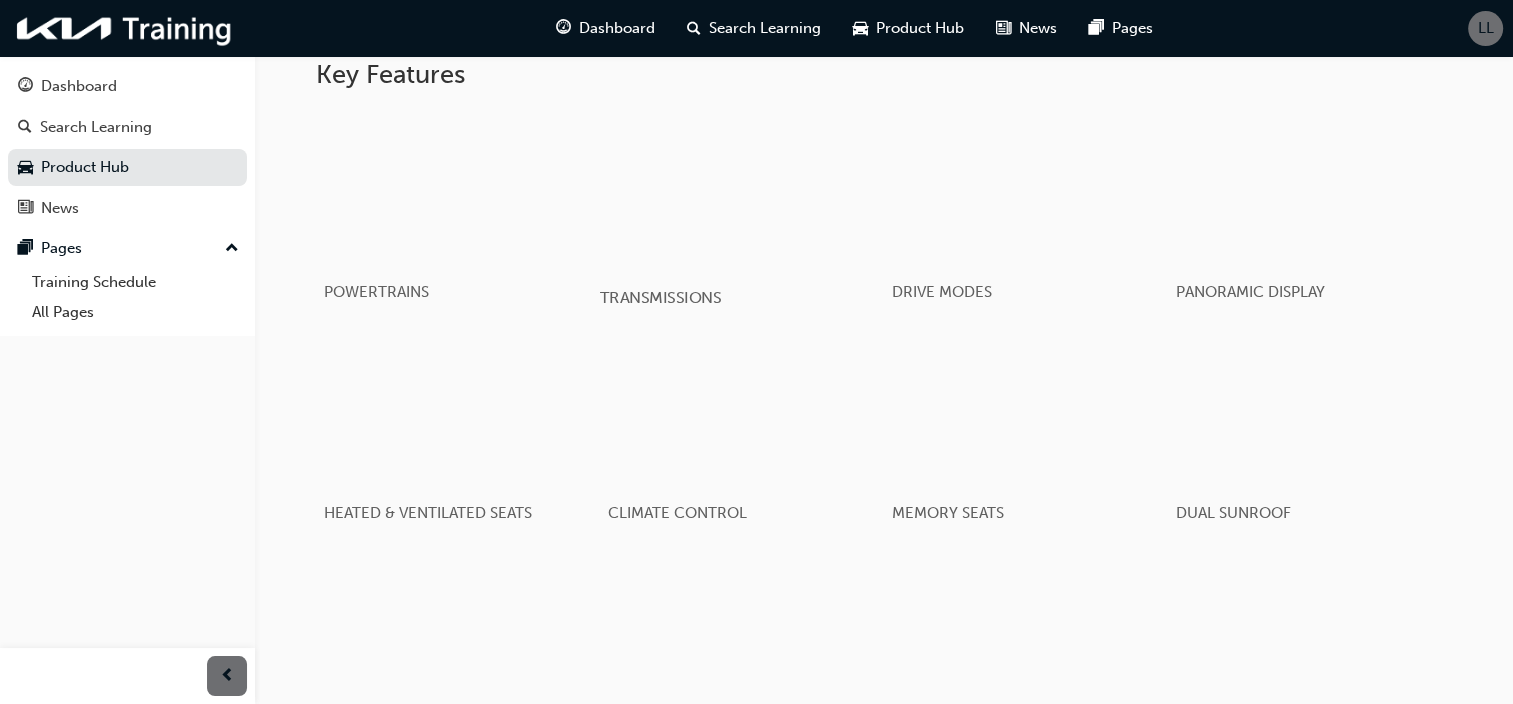 click at bounding box center [741, 188] 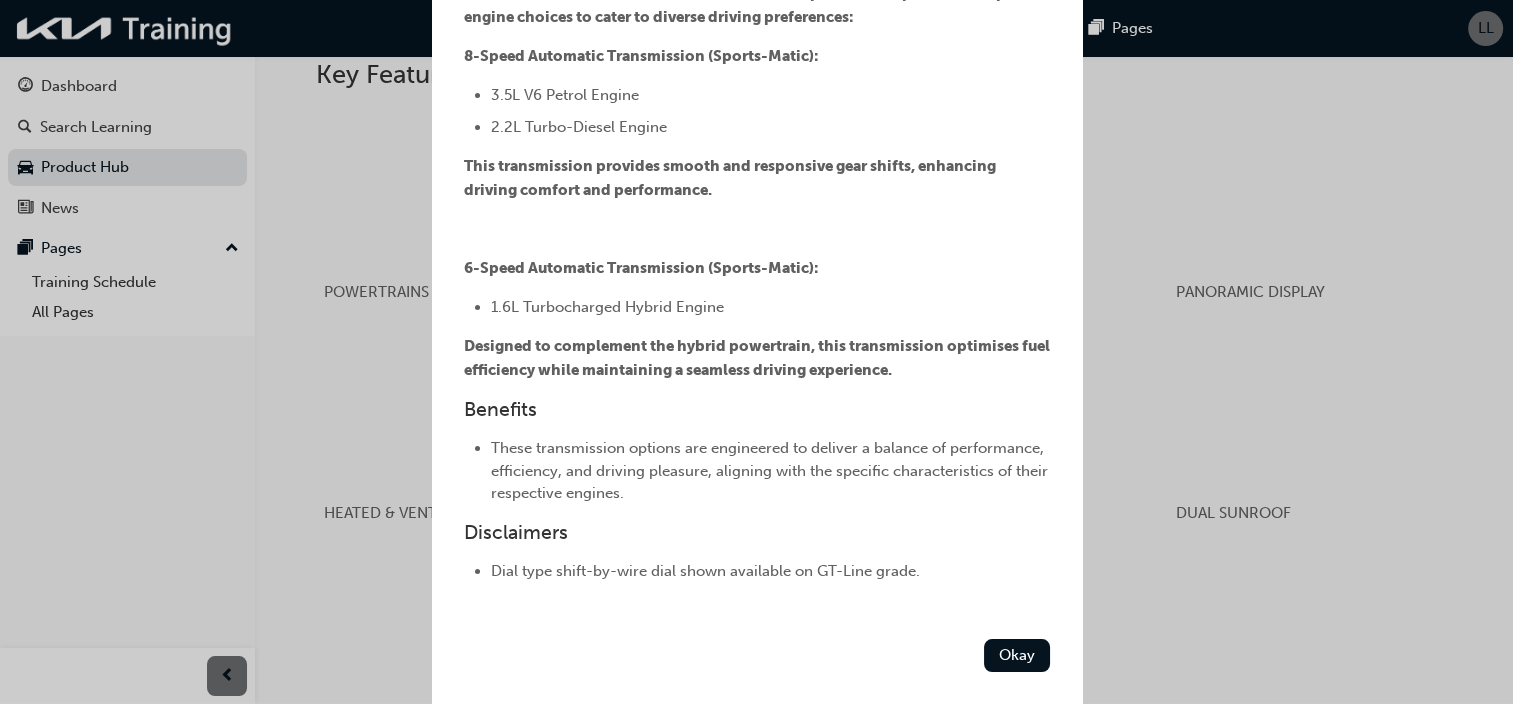 scroll, scrollTop: 480, scrollLeft: 0, axis: vertical 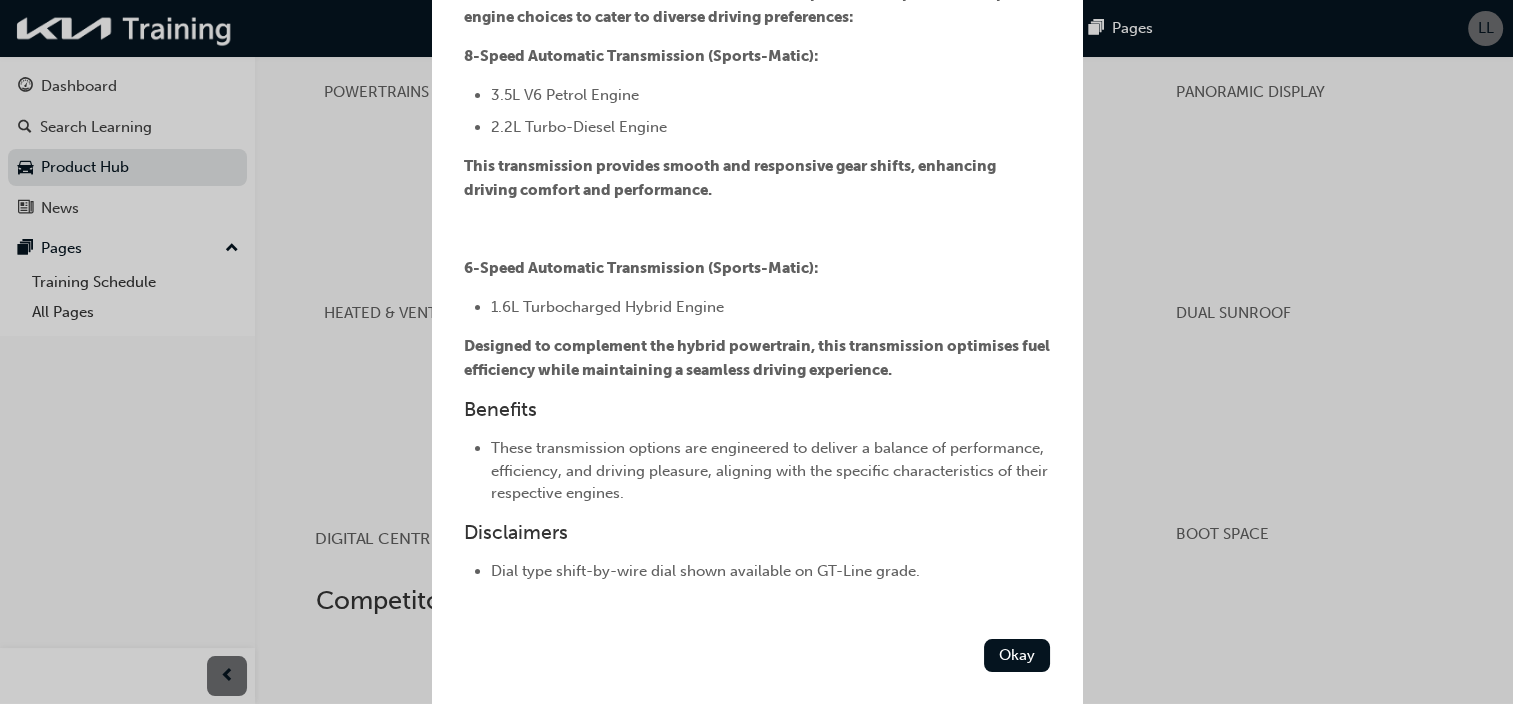 drag, startPoint x: 1024, startPoint y: 655, endPoint x: 485, endPoint y: 507, distance: 558.9499 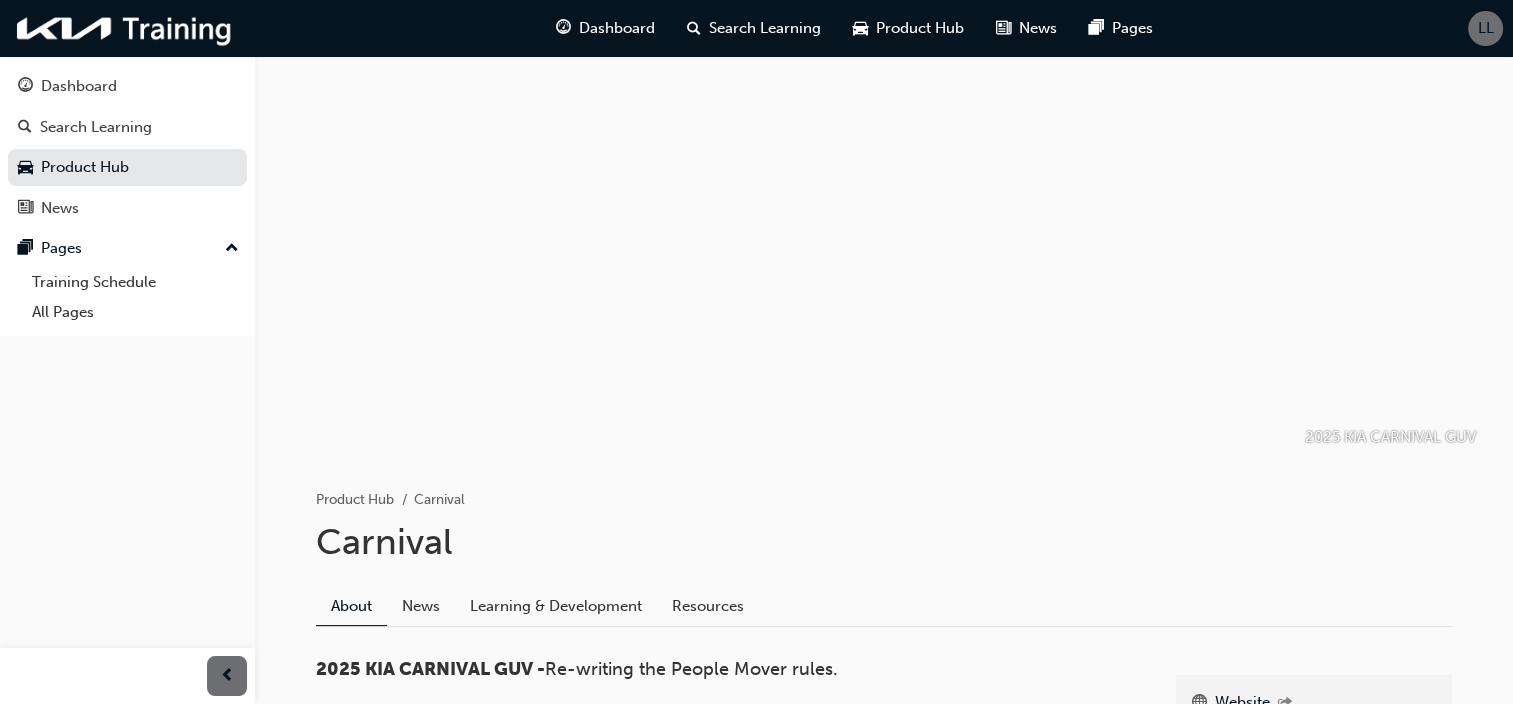 scroll, scrollTop: 300, scrollLeft: 0, axis: vertical 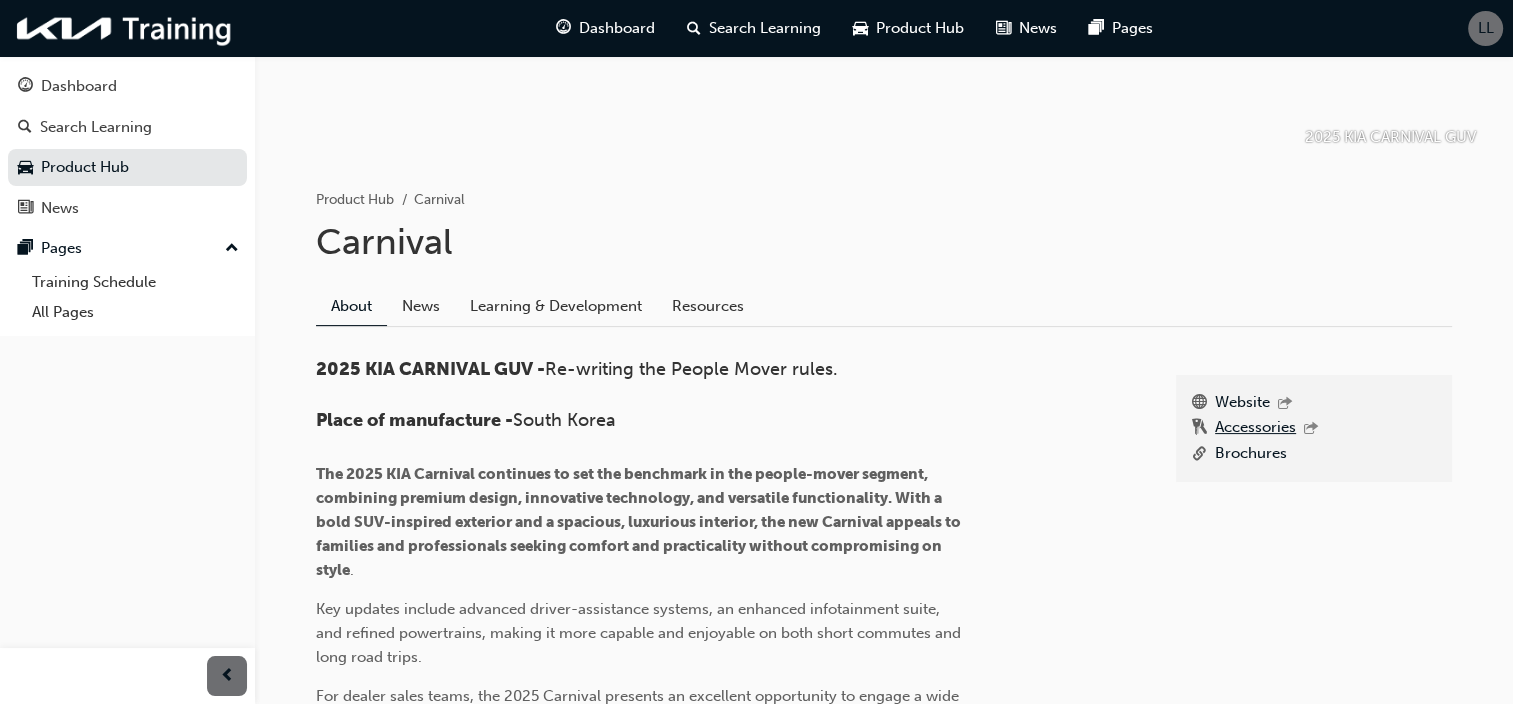click on "Accessories" at bounding box center [1255, 429] 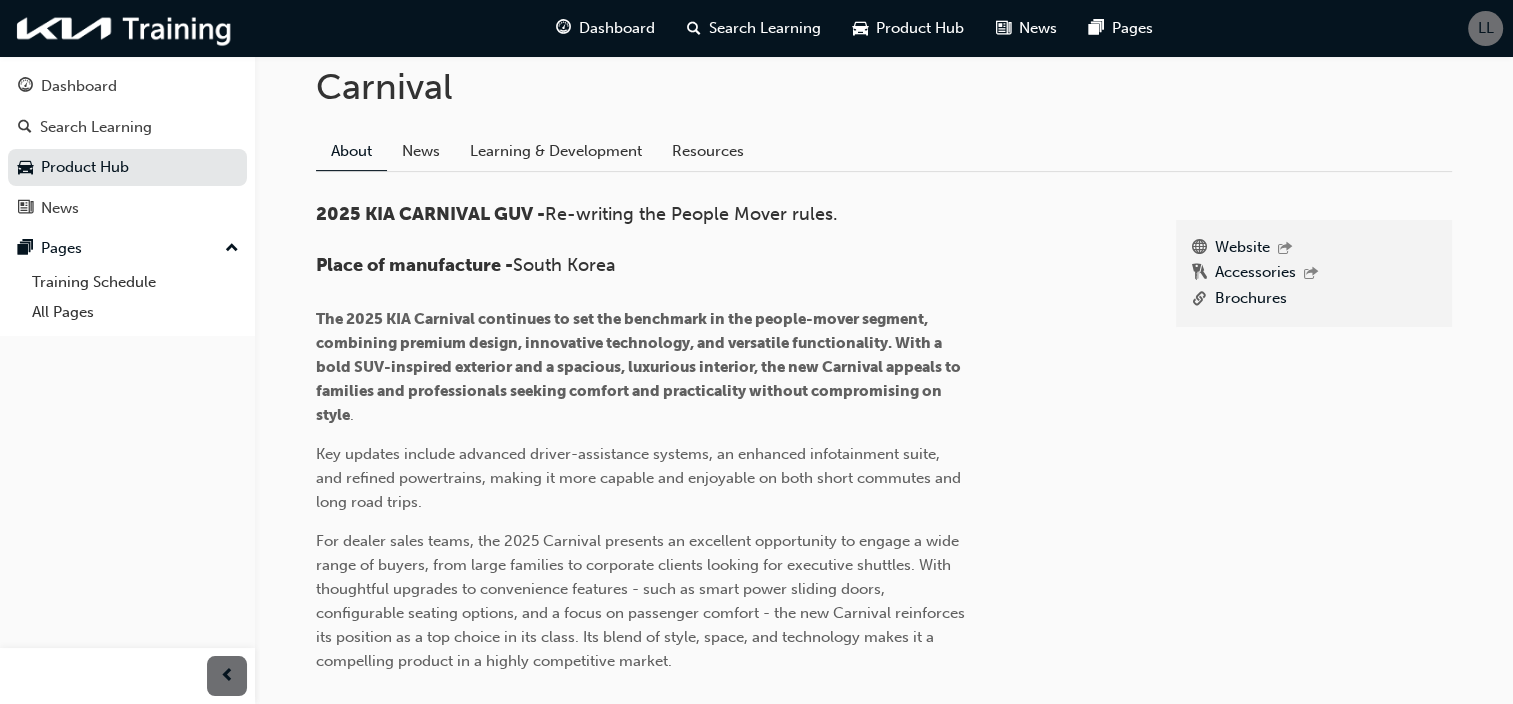 scroll, scrollTop: 500, scrollLeft: 0, axis: vertical 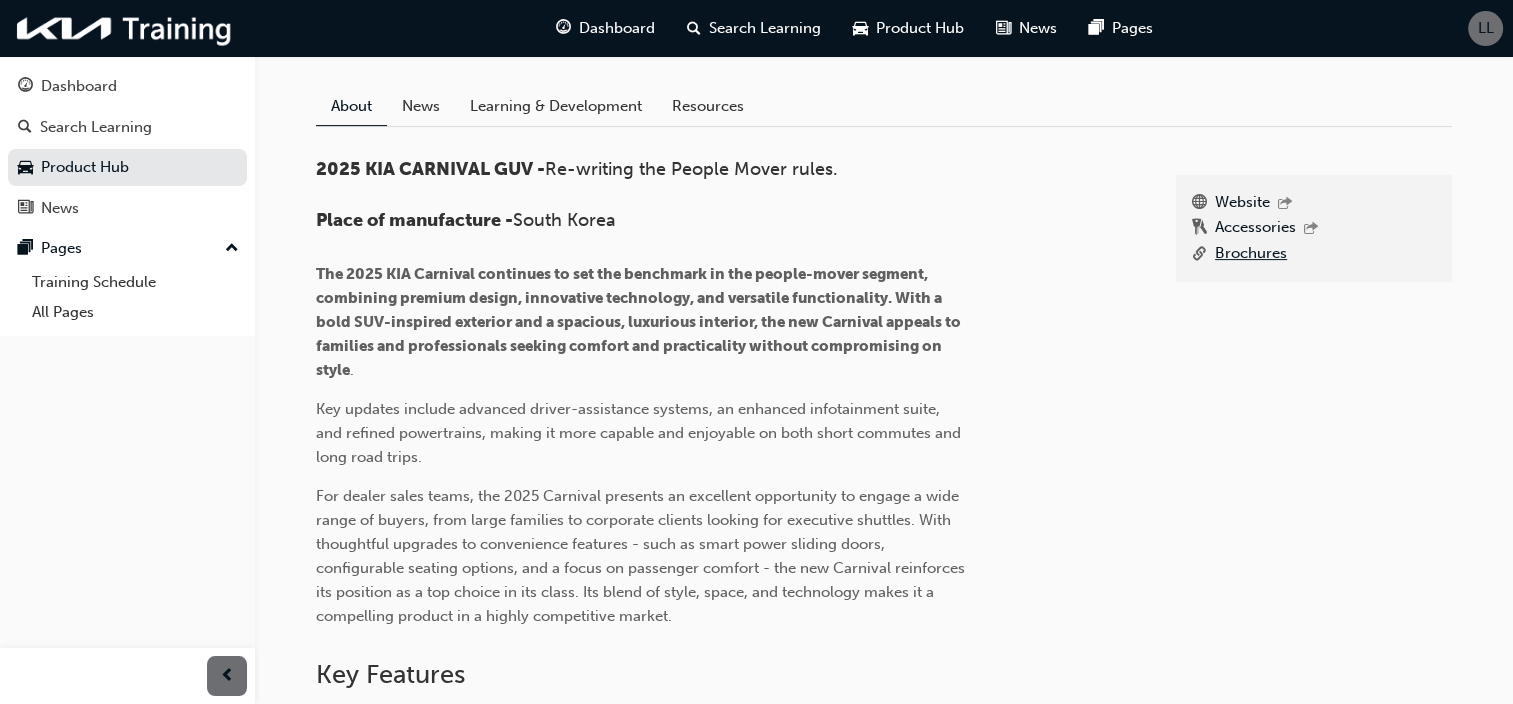 click on "Brochures" at bounding box center [1251, 254] 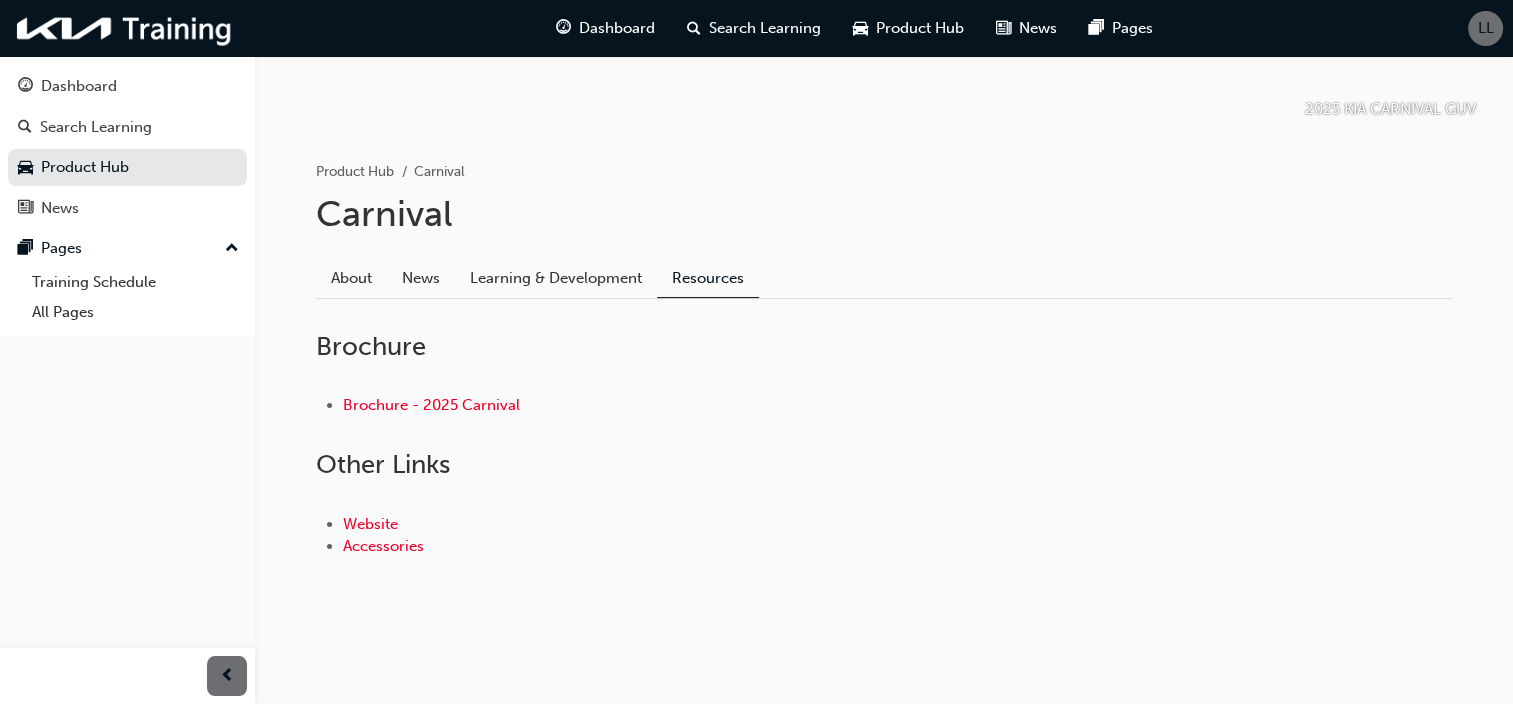 scroll, scrollTop: 326, scrollLeft: 0, axis: vertical 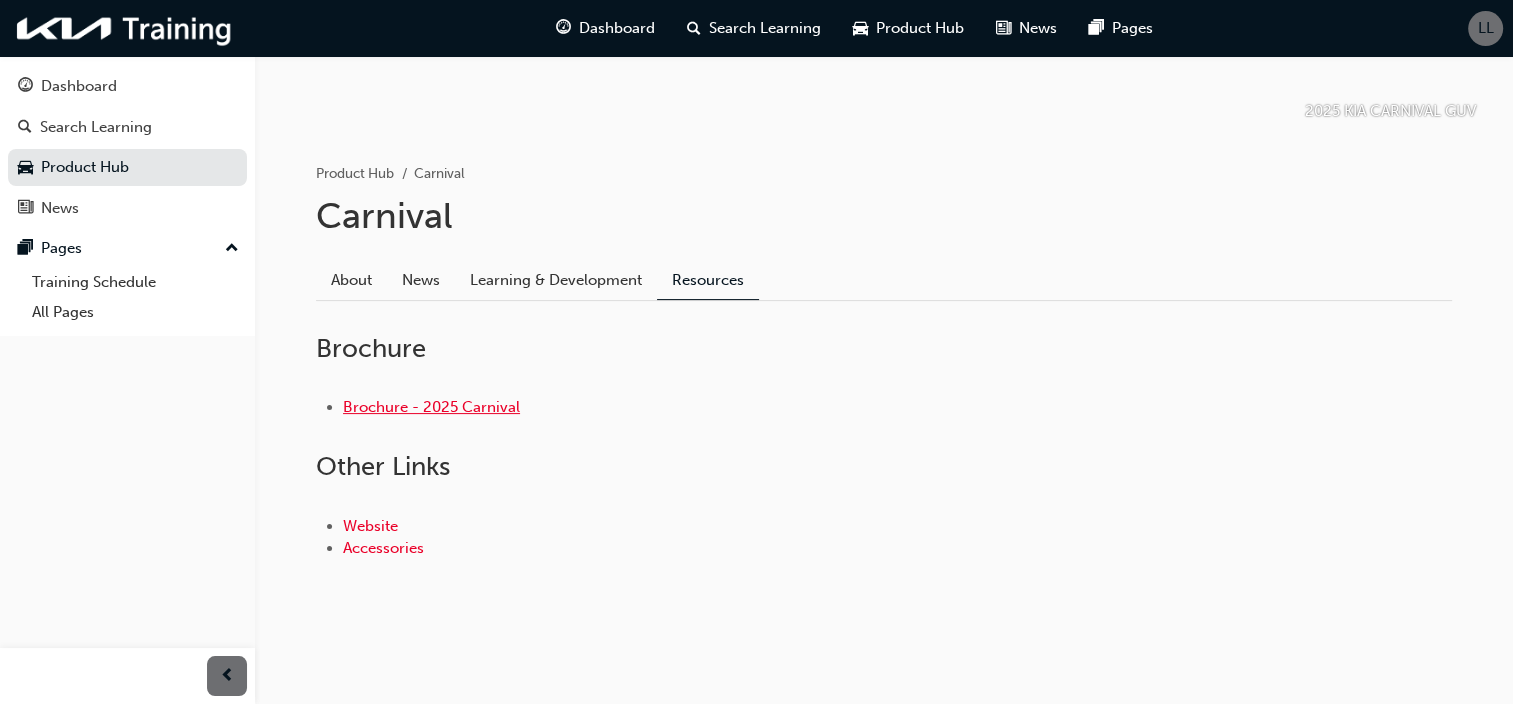 click on "Brochure - 2025 Carnival" at bounding box center [431, 407] 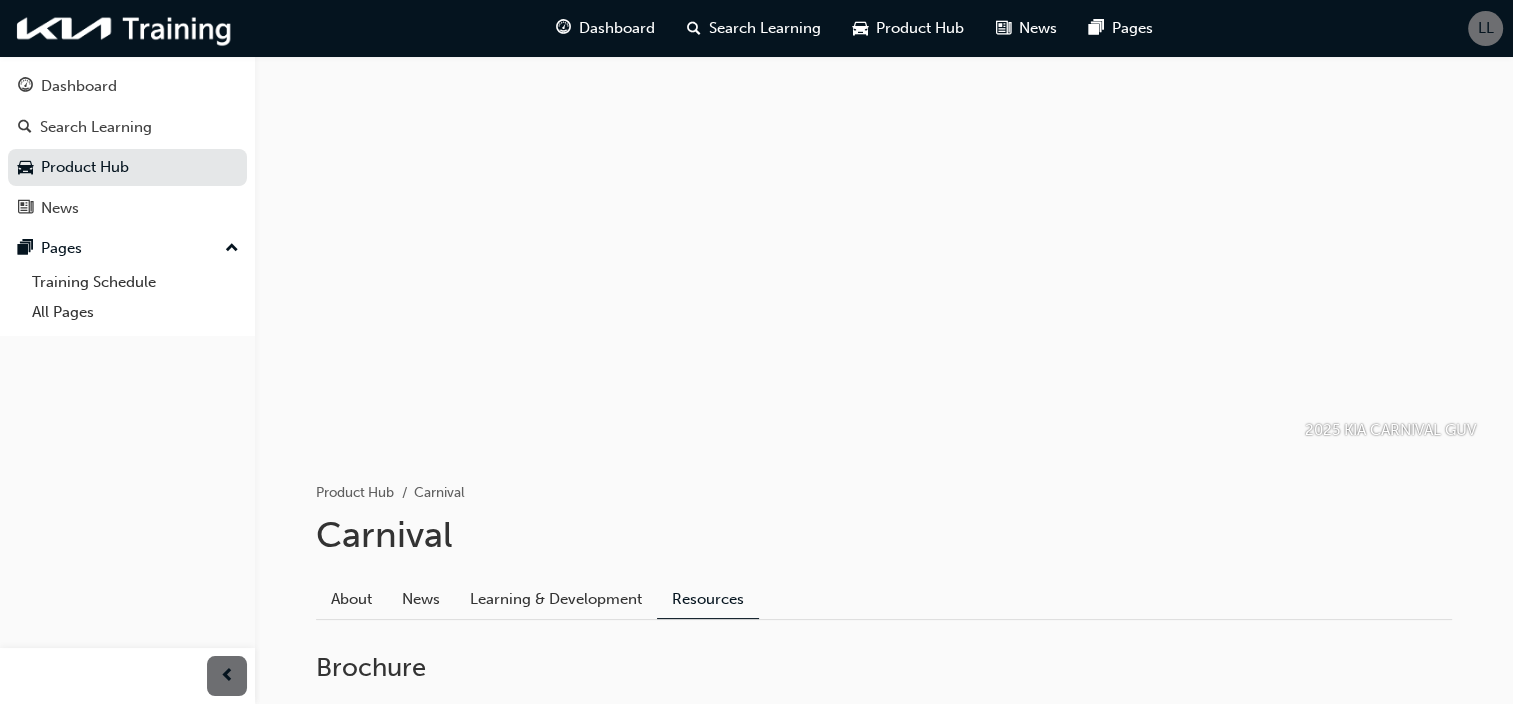 scroll, scrollTop: 0, scrollLeft: 0, axis: both 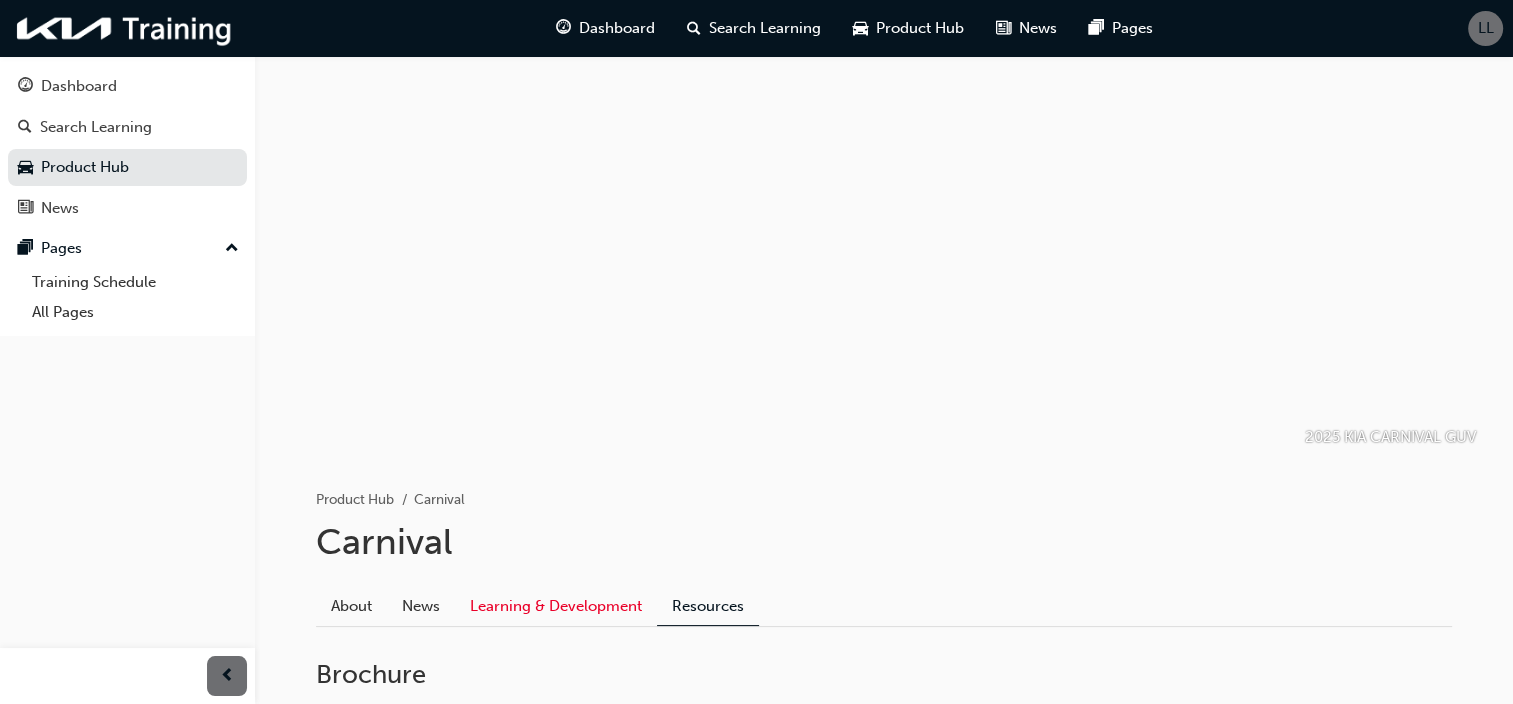 click on "Learning & Development" at bounding box center (556, 606) 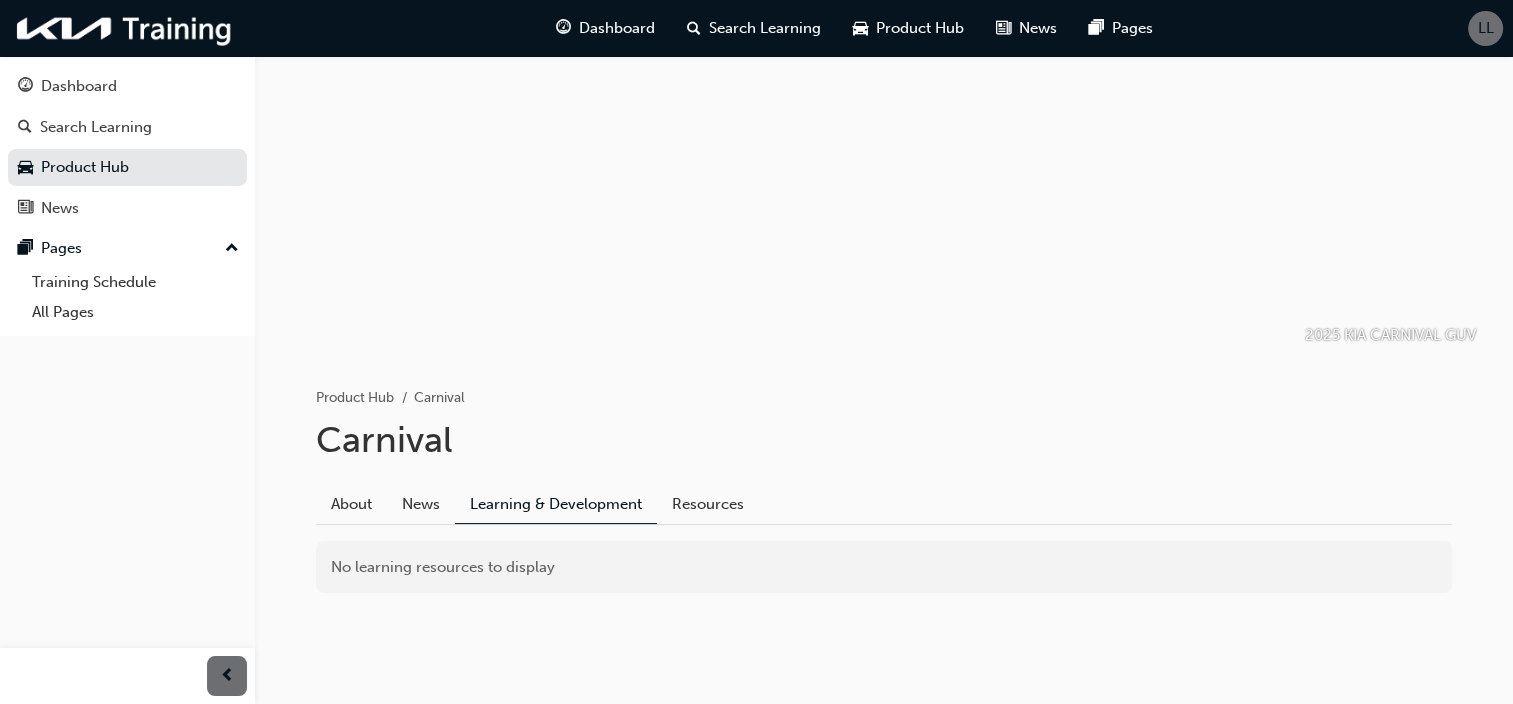 scroll, scrollTop: 104, scrollLeft: 0, axis: vertical 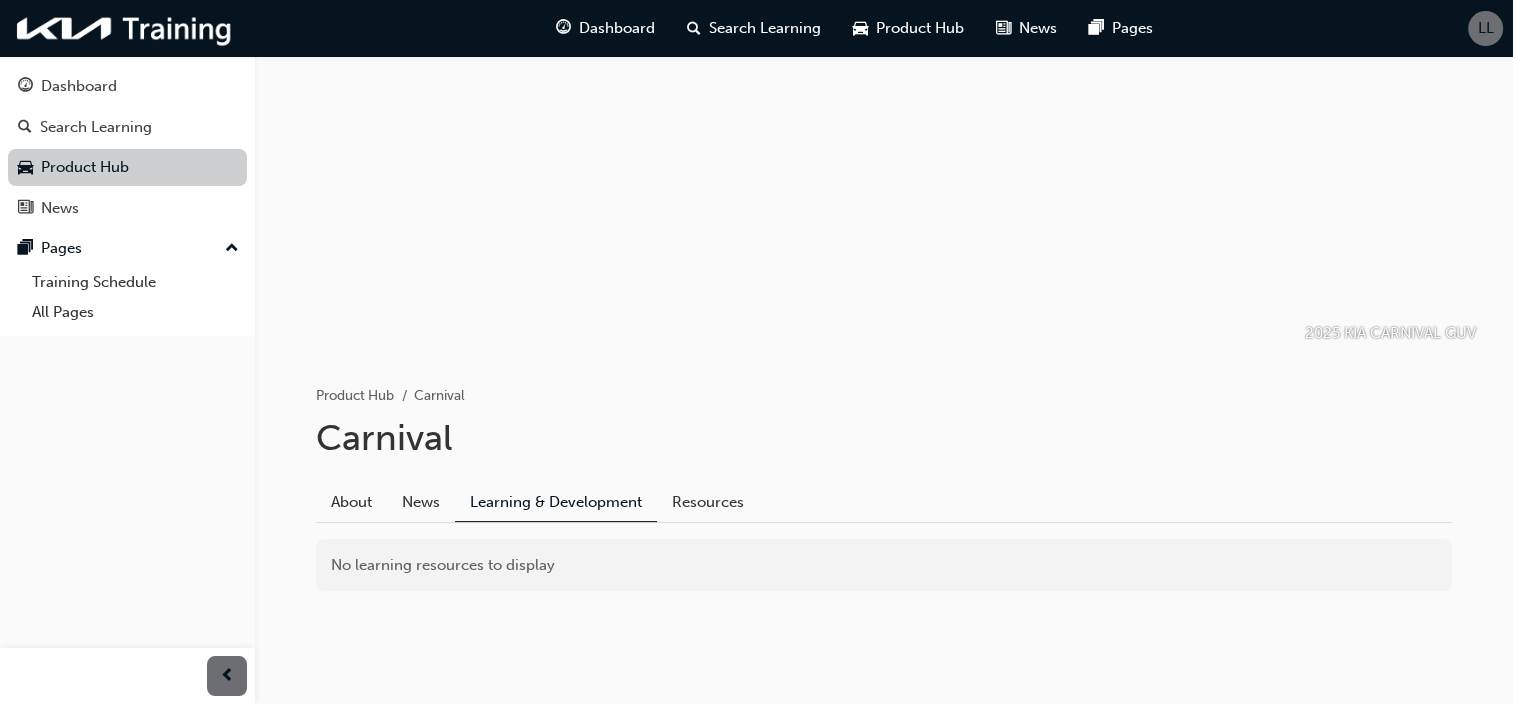 click on "Product Hub" at bounding box center (127, 167) 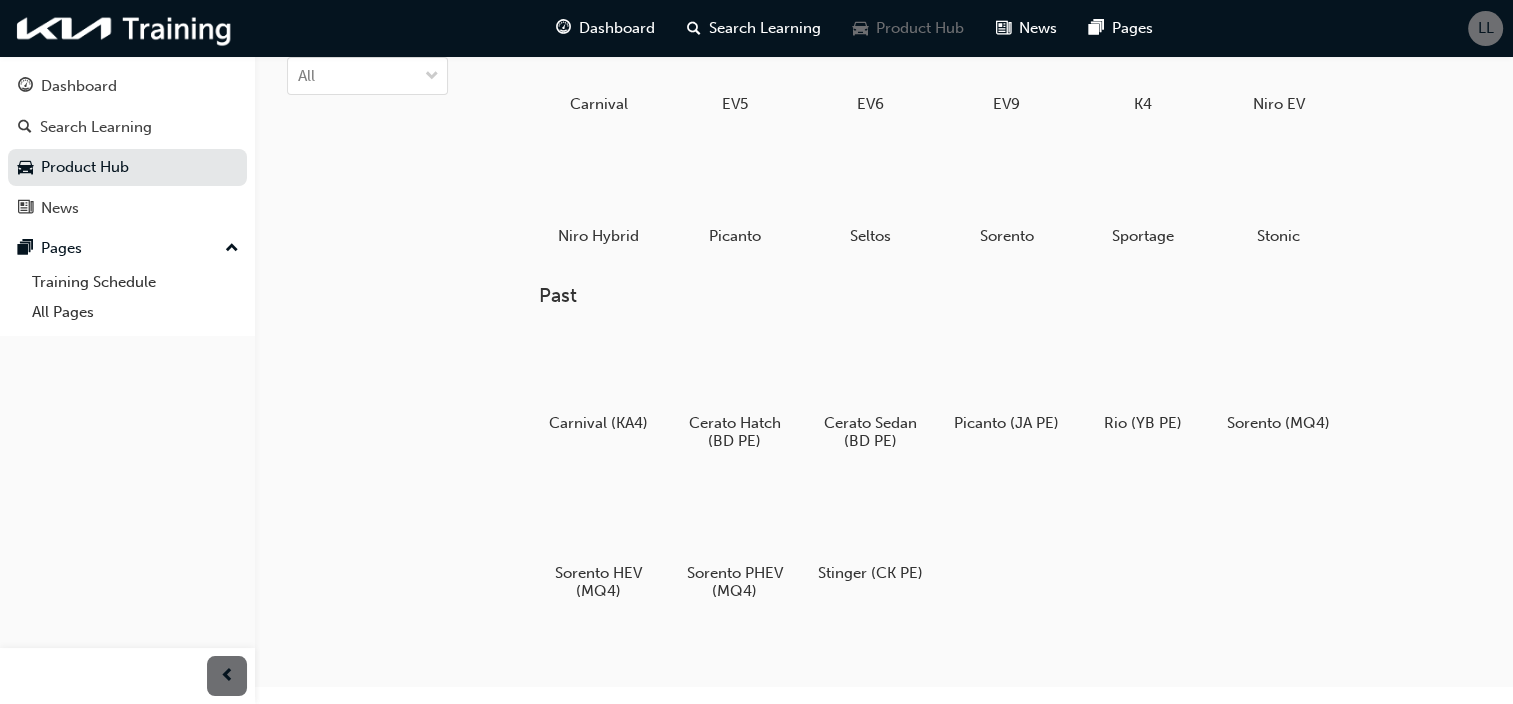 scroll, scrollTop: 0, scrollLeft: 0, axis: both 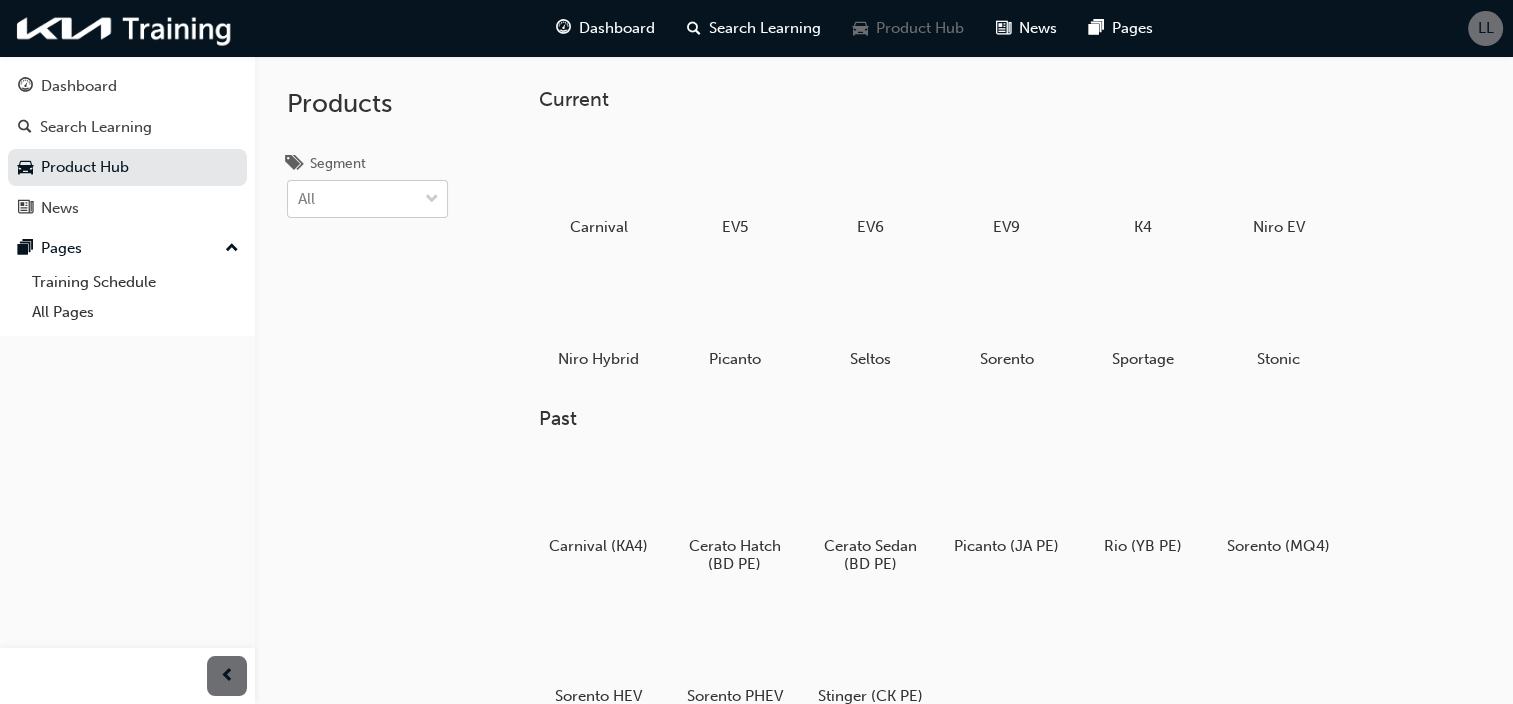 click at bounding box center [432, 200] 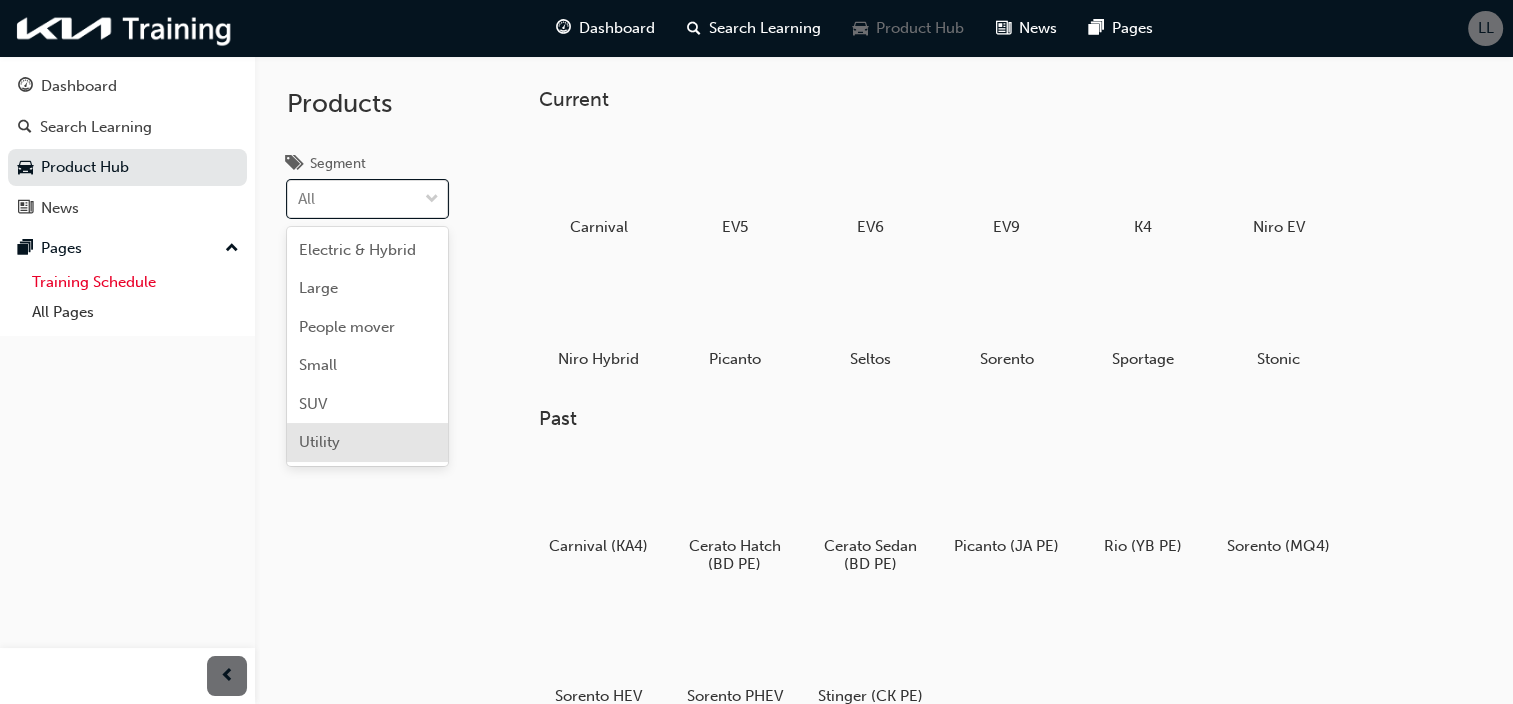 click on "Training Schedule" at bounding box center (135, 282) 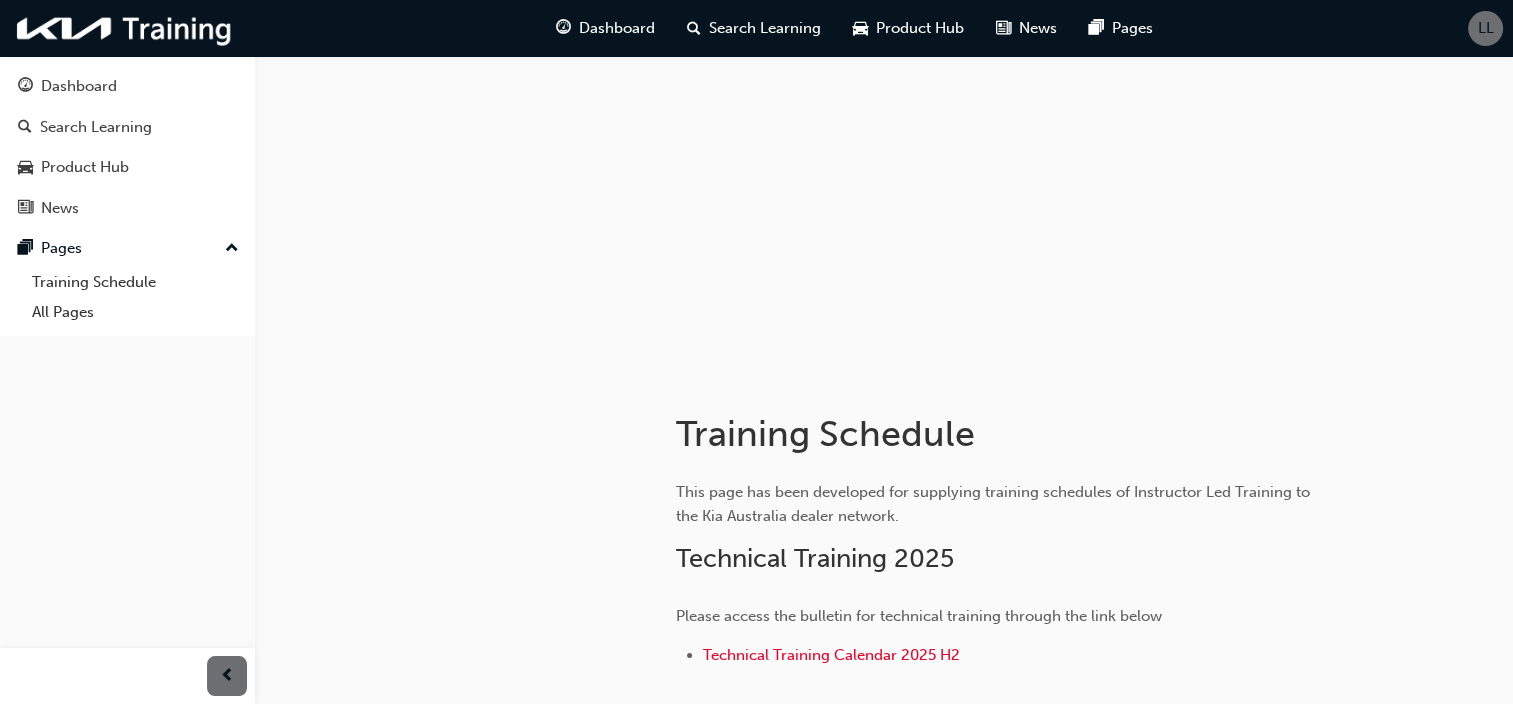scroll, scrollTop: 0, scrollLeft: 0, axis: both 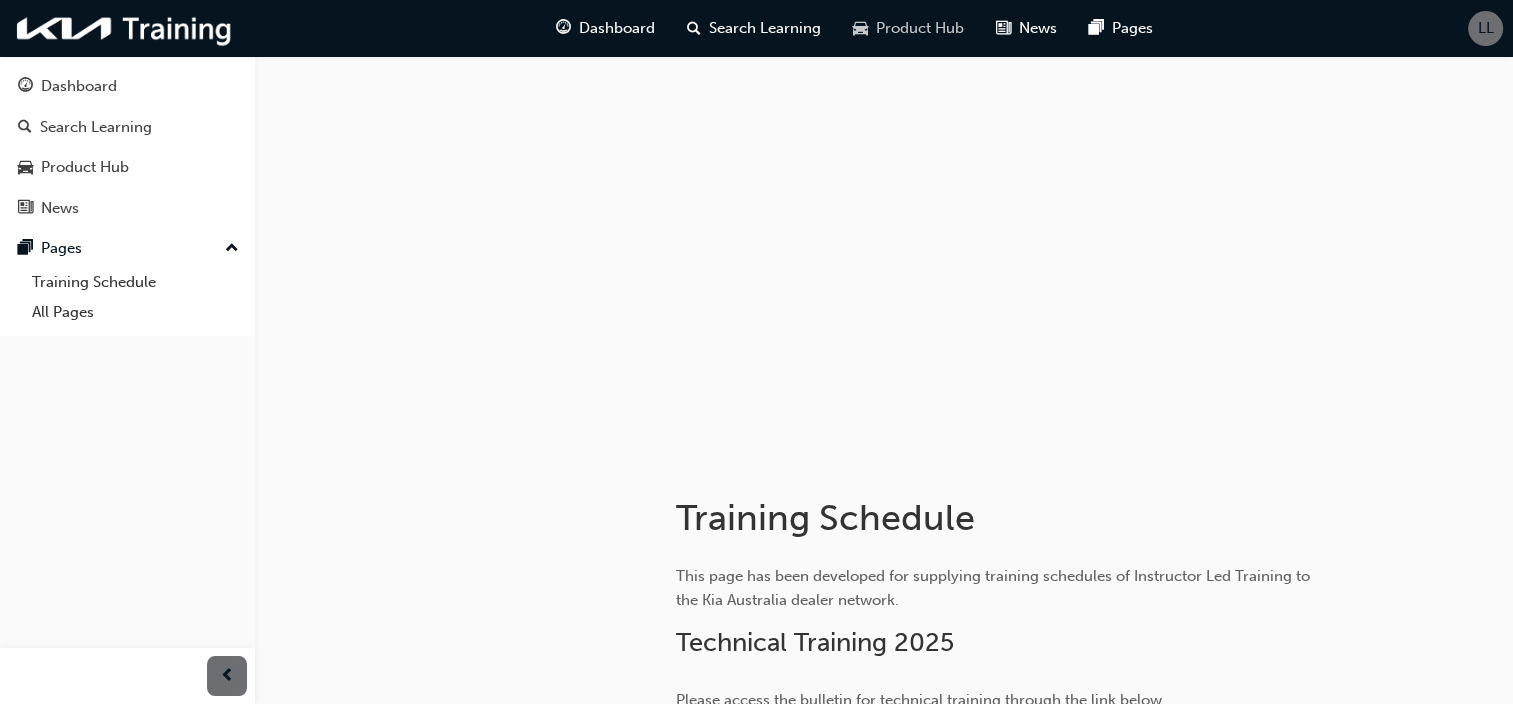 click on "Product Hub" at bounding box center (920, 28) 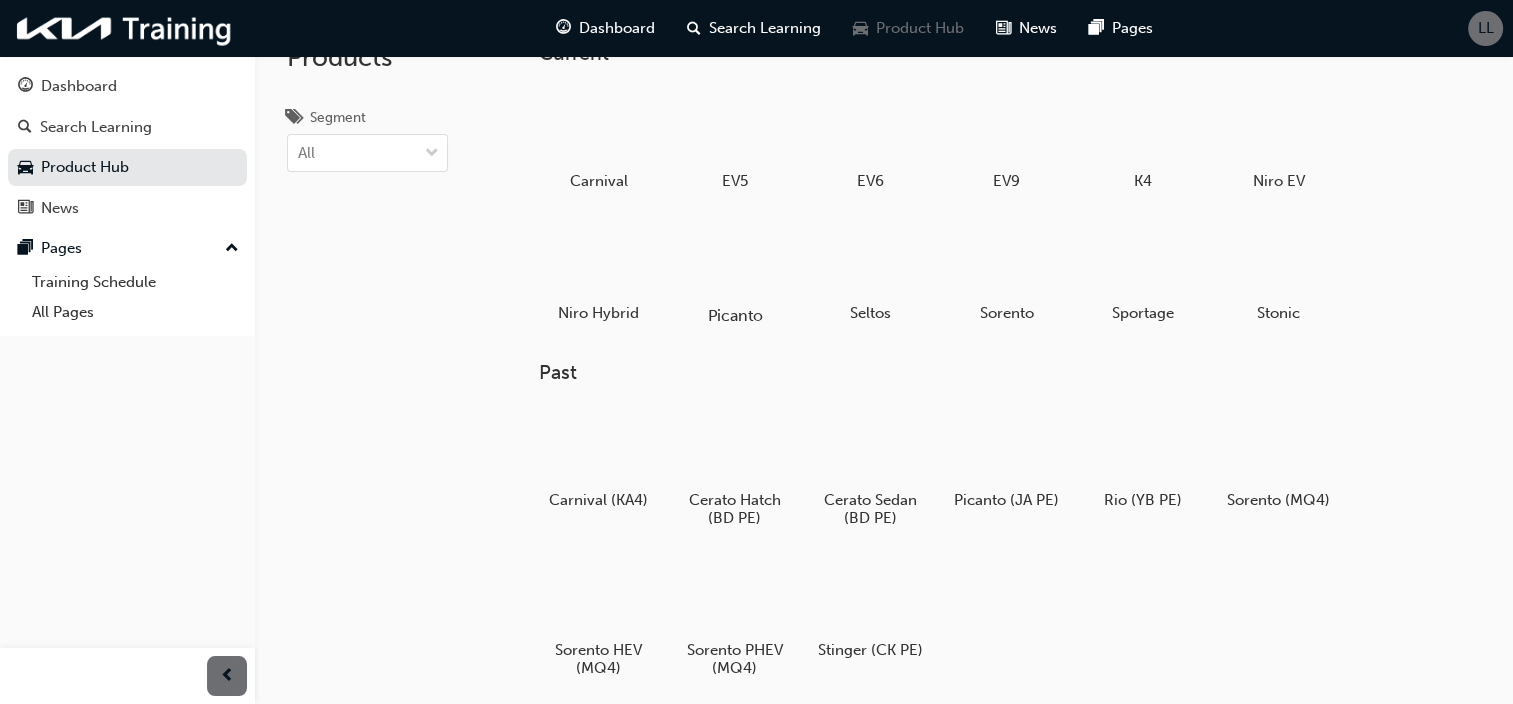 scroll, scrollTop: 0, scrollLeft: 0, axis: both 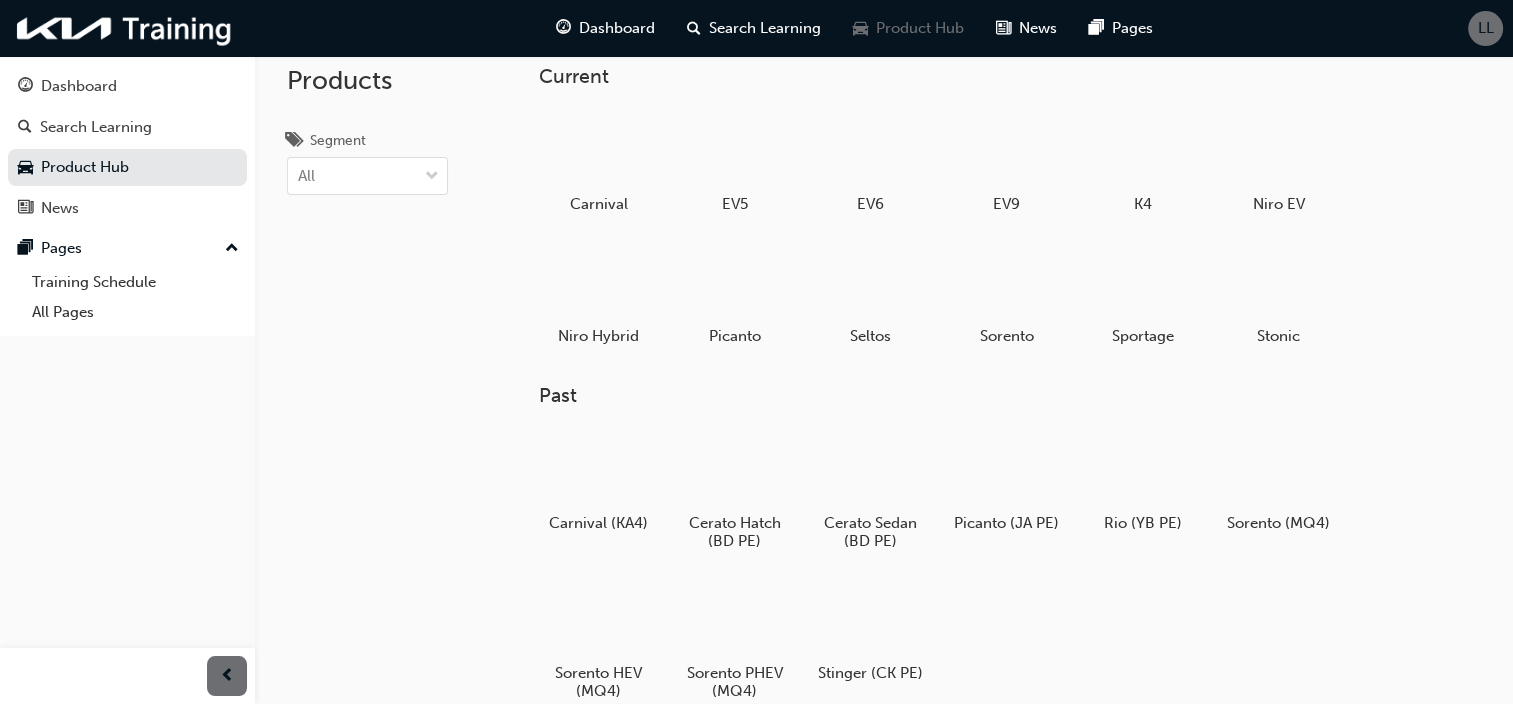 click on "Products Segment All" at bounding box center (367, 385) 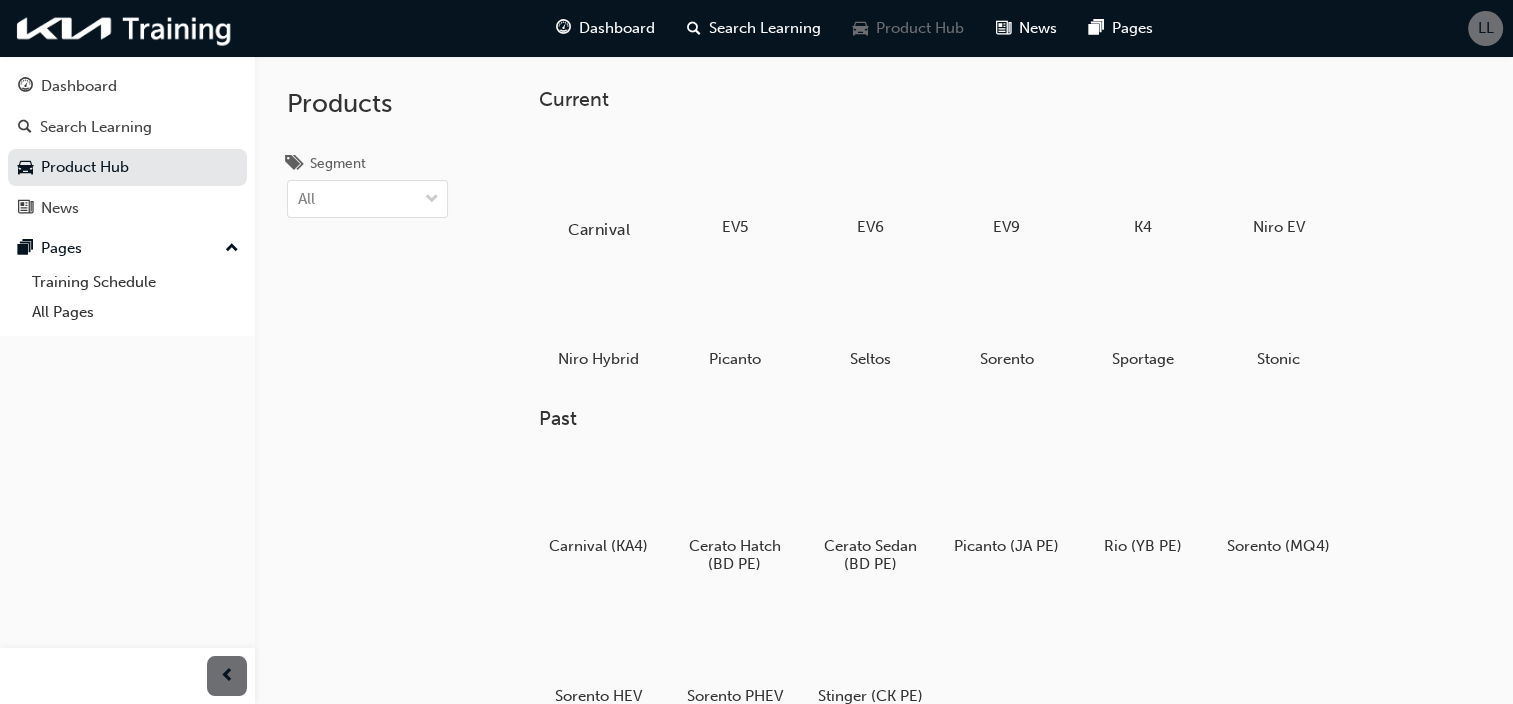 click at bounding box center (598, 172) 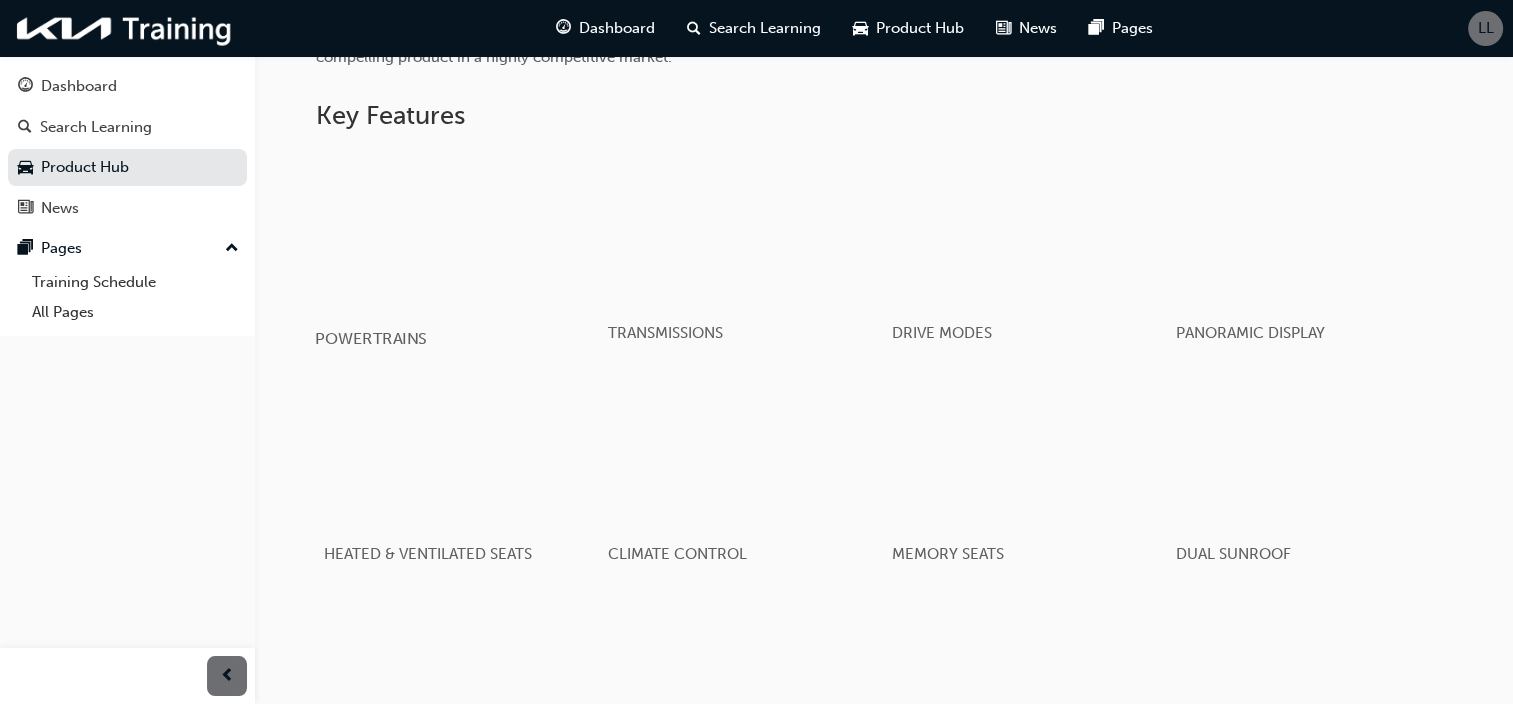 scroll, scrollTop: 1105, scrollLeft: 0, axis: vertical 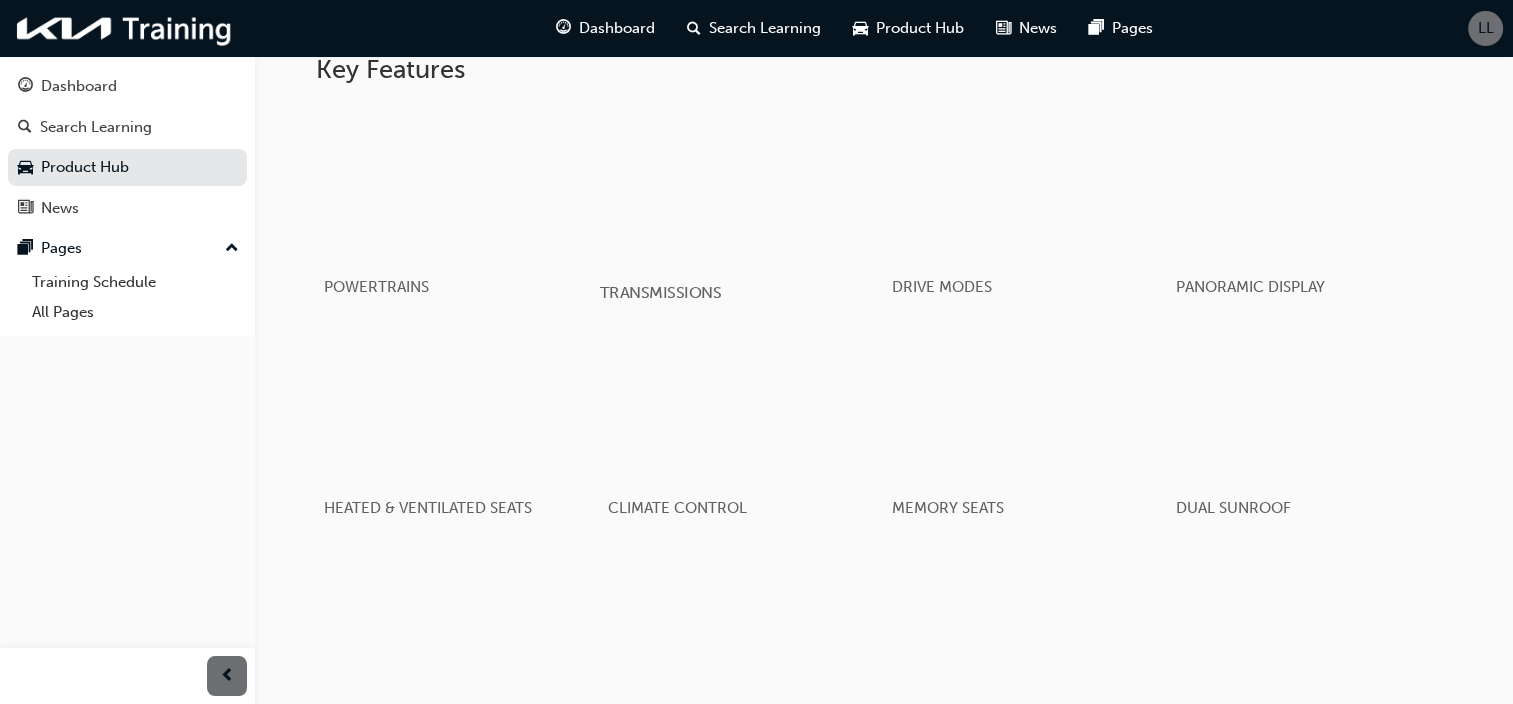 click on "TRANSMISSIONS" at bounding box center (741, 292) 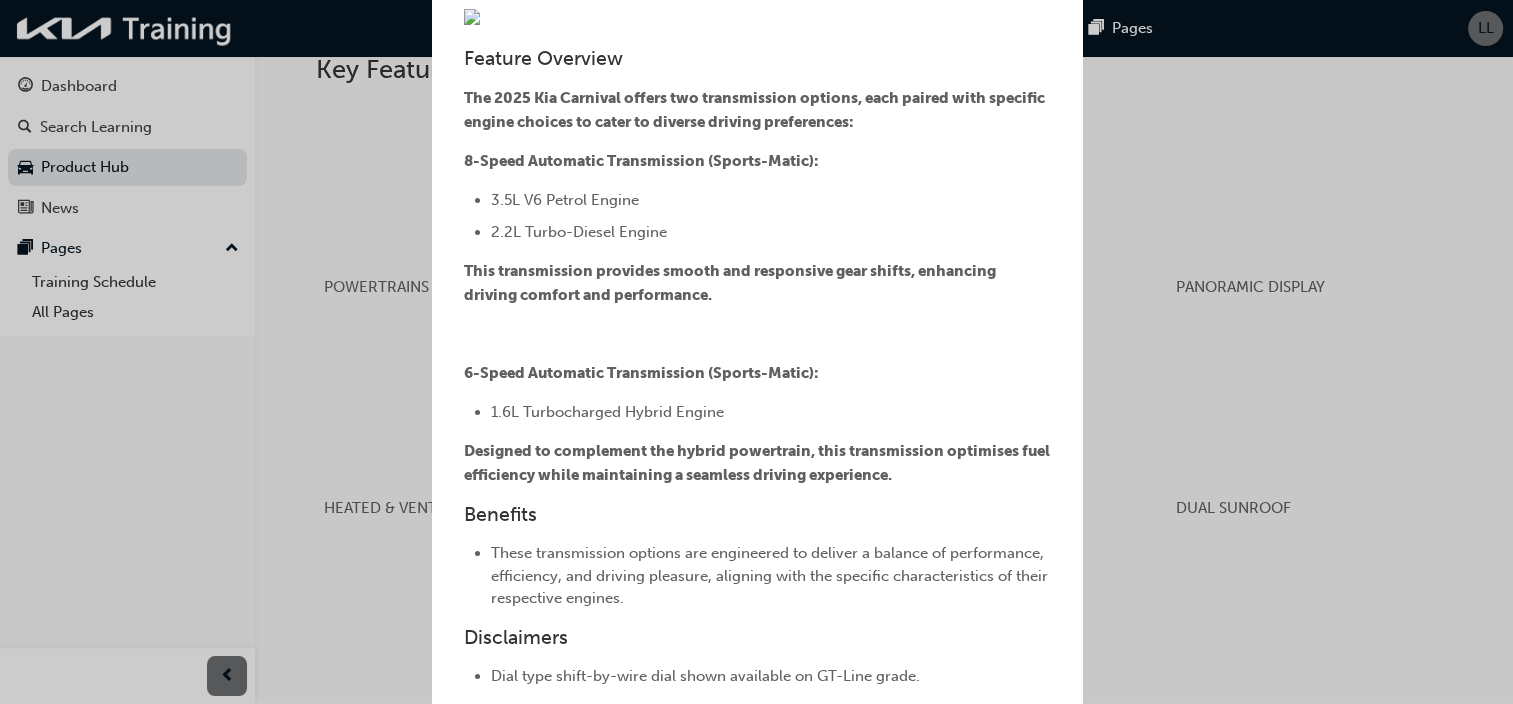 scroll, scrollTop: 0, scrollLeft: 0, axis: both 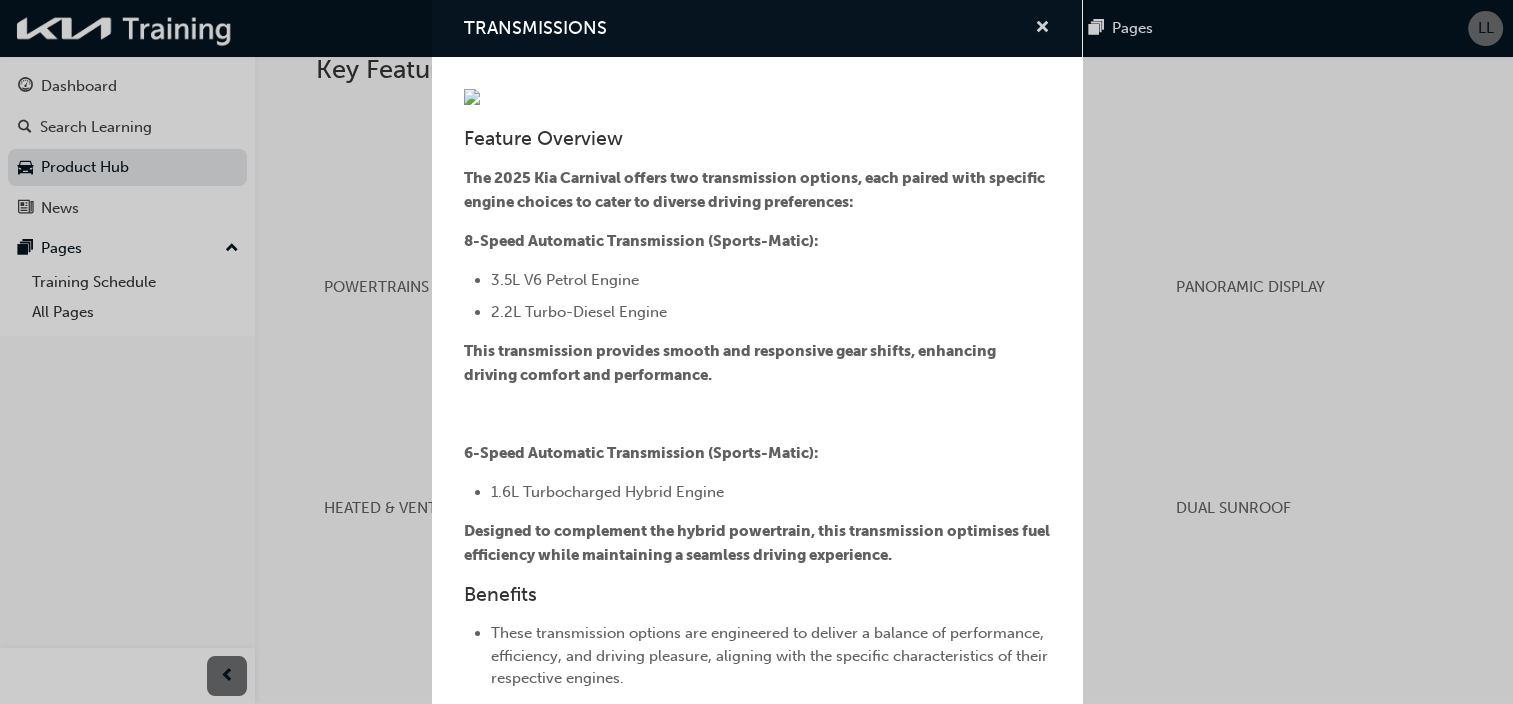 click at bounding box center (1042, 29) 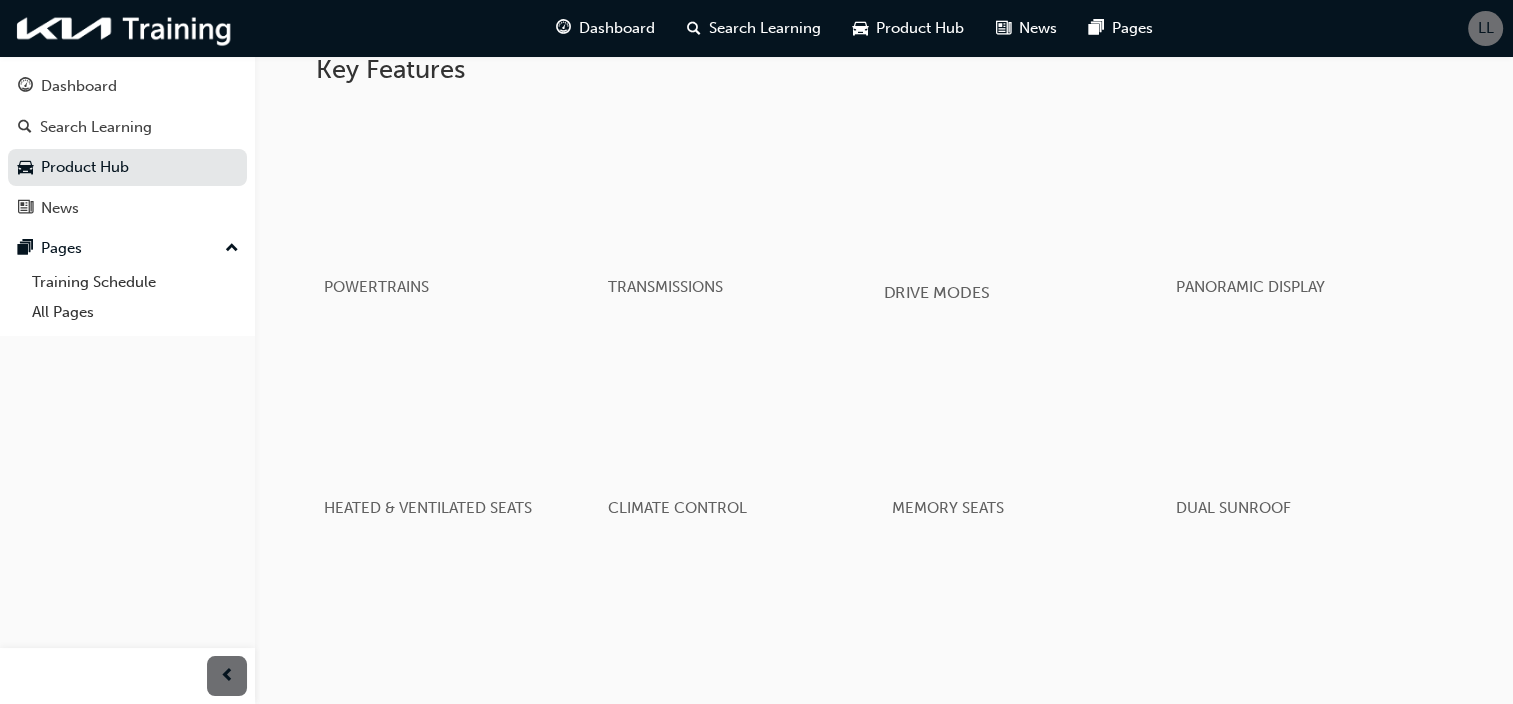 click at bounding box center (1025, 183) 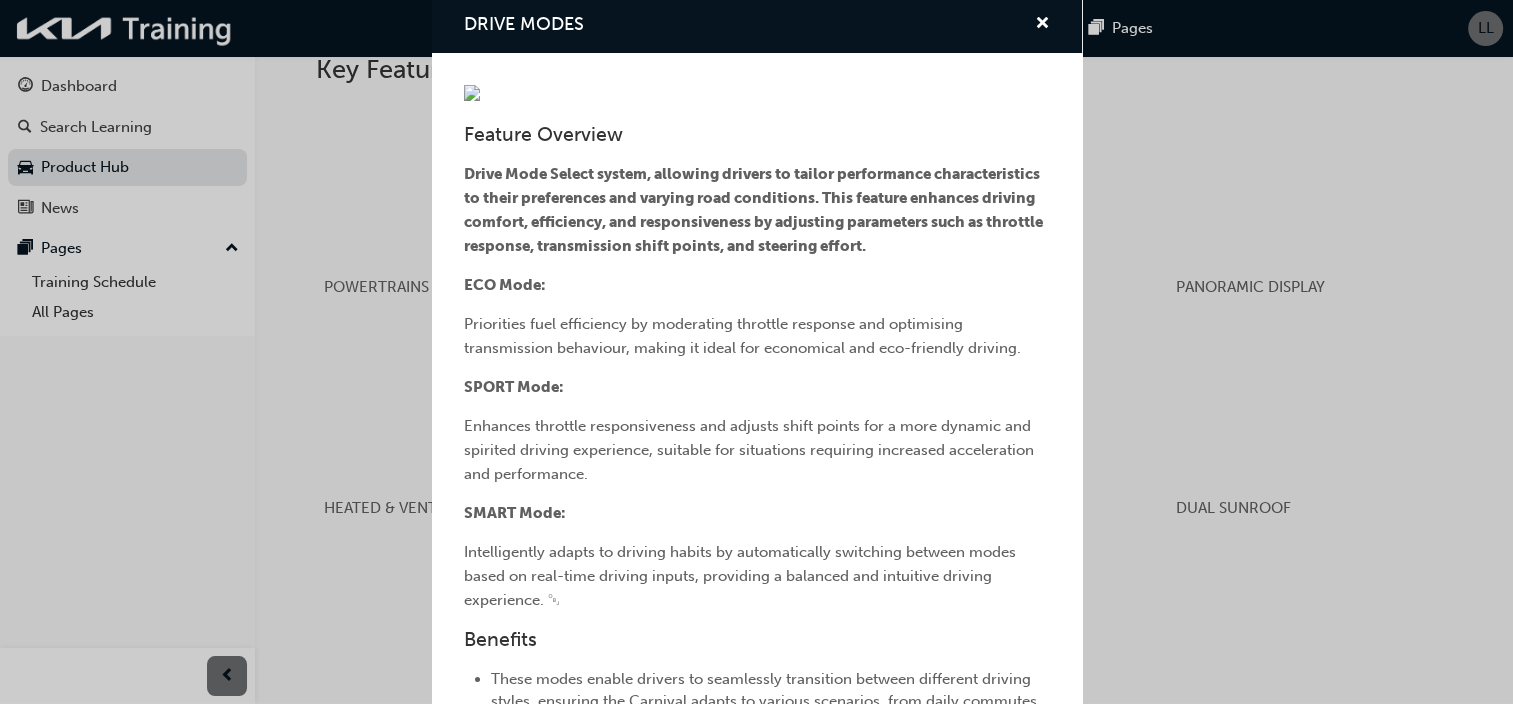 scroll, scrollTop: 0, scrollLeft: 0, axis: both 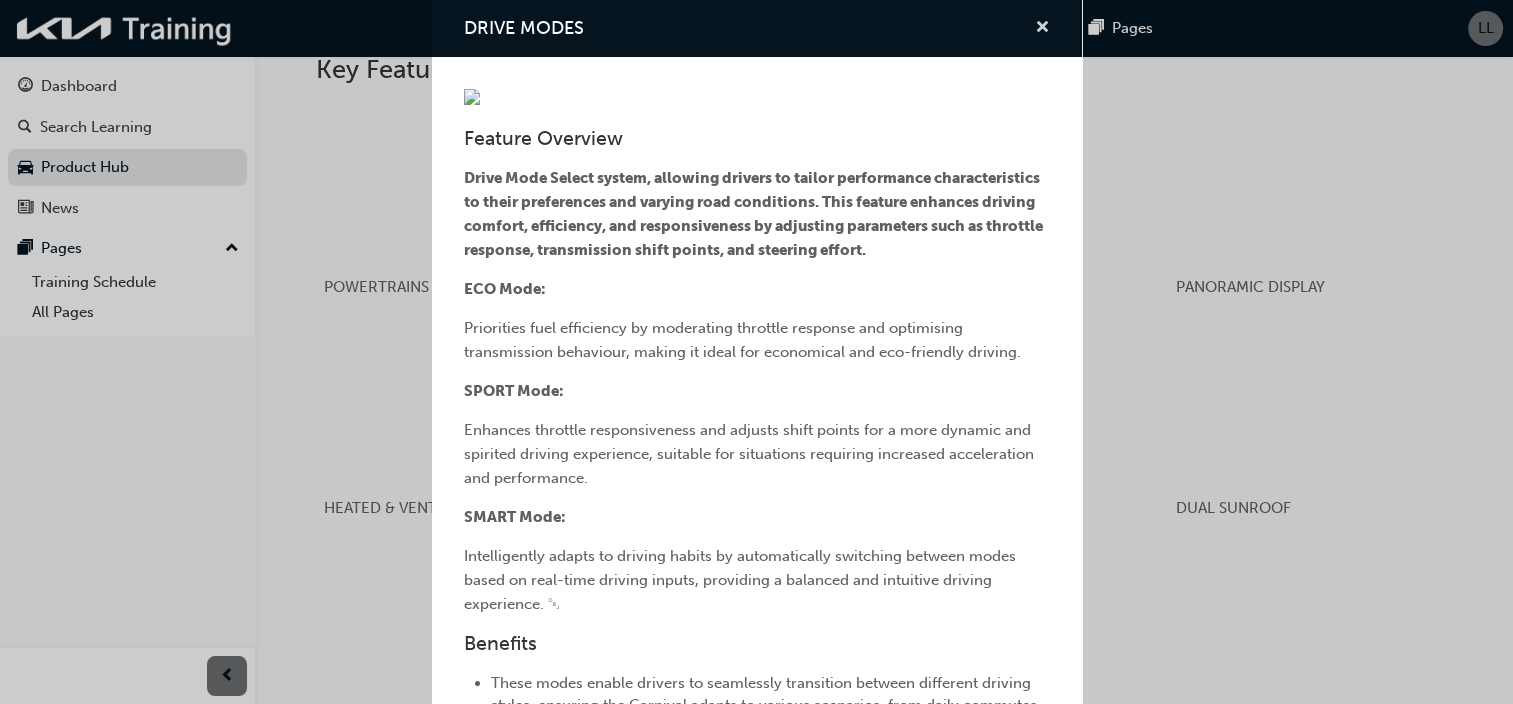 click at bounding box center (1042, 29) 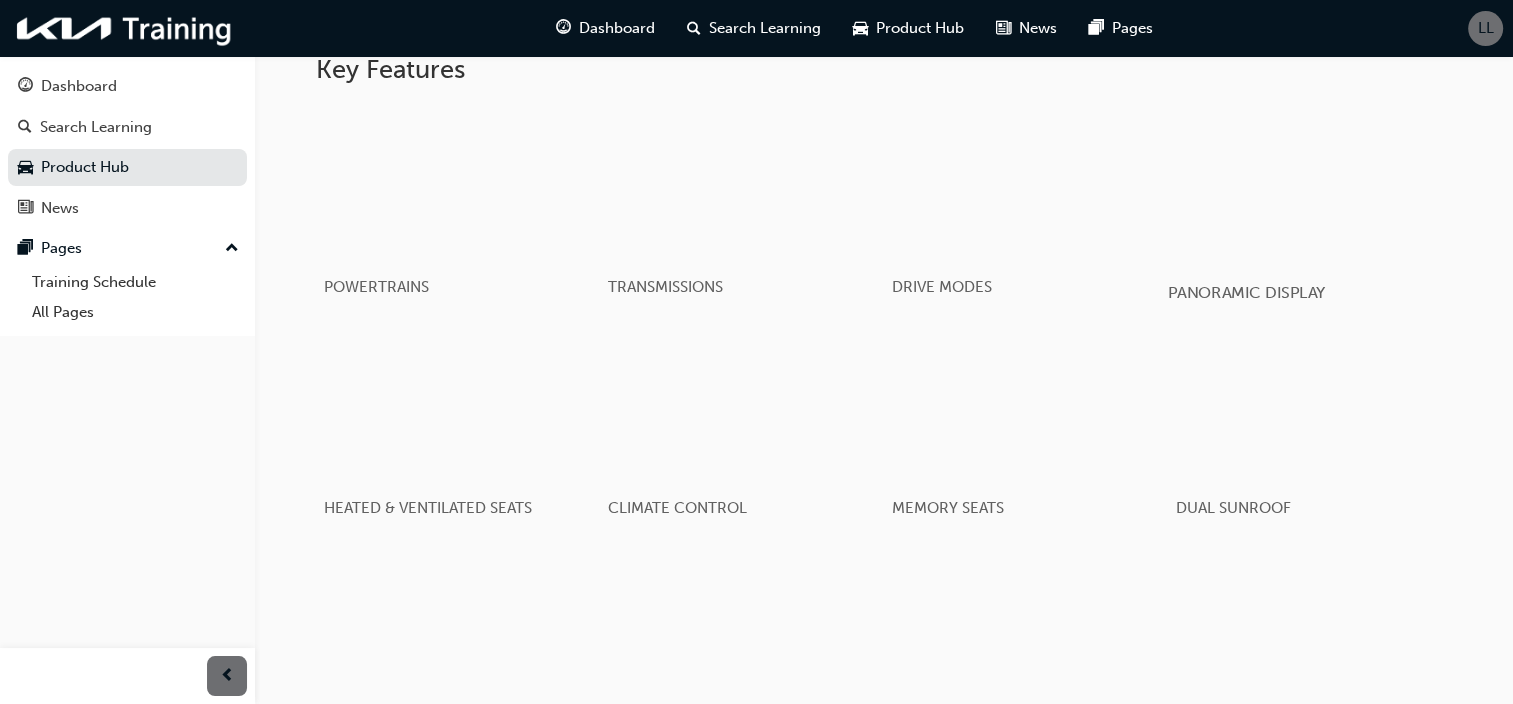 click at bounding box center [1309, 183] 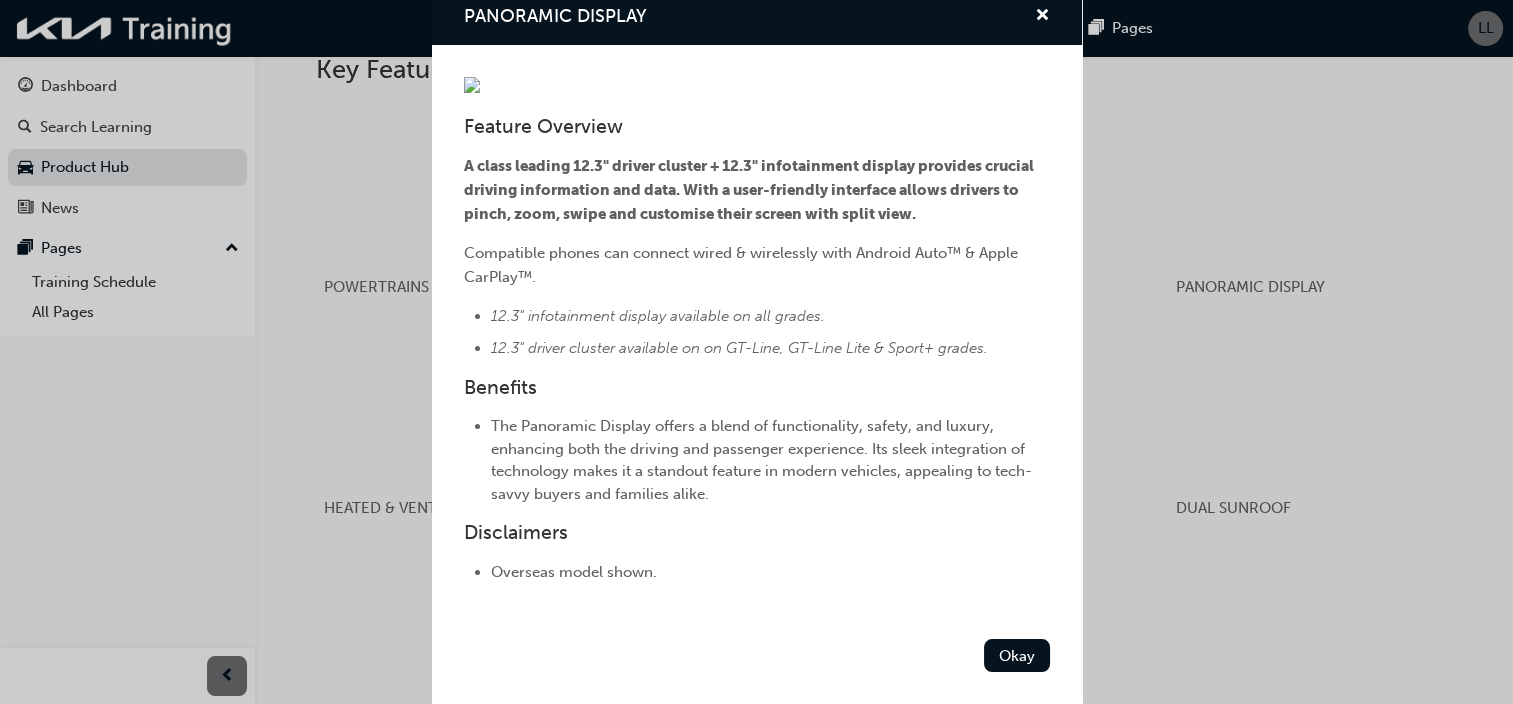 scroll, scrollTop: 307, scrollLeft: 0, axis: vertical 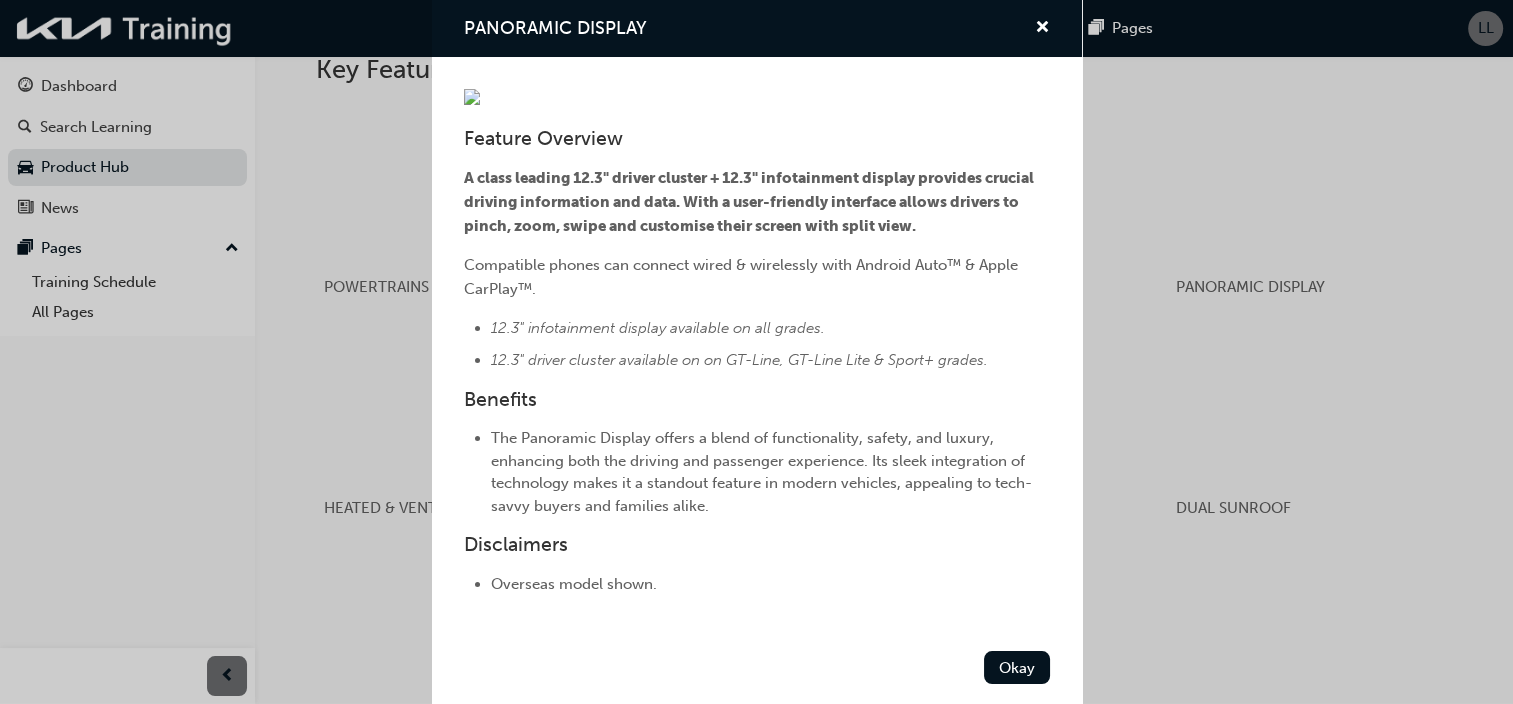 click on "PANORAMIC DISPLAY Feature Overview A class leading 12.3" driver cluster + 12.3" infotainment display provides crucial driving information and data. With a user-friendly interface allows drivers to pinch, zoom, swipe and customise their screen with split view. Compatible phones can connect wired & wirelessly with Android Auto™ & Apple CarPlay™. 12.3" infotainment display available on all grades. 12.3" driver cluster available on on GT-Line, GT-Line Lite & Sport+ grades. Benefits The Panoramic Display offers a blend of functionality, safety, and luxury, enhancing both the driving and passenger experience. Its sleek integration of technology makes it a standout feature in modern vehicles, appealing to tech-savvy buyers and families alike. Disclaimers Overseas model shown. Okay" at bounding box center (756, 352) 